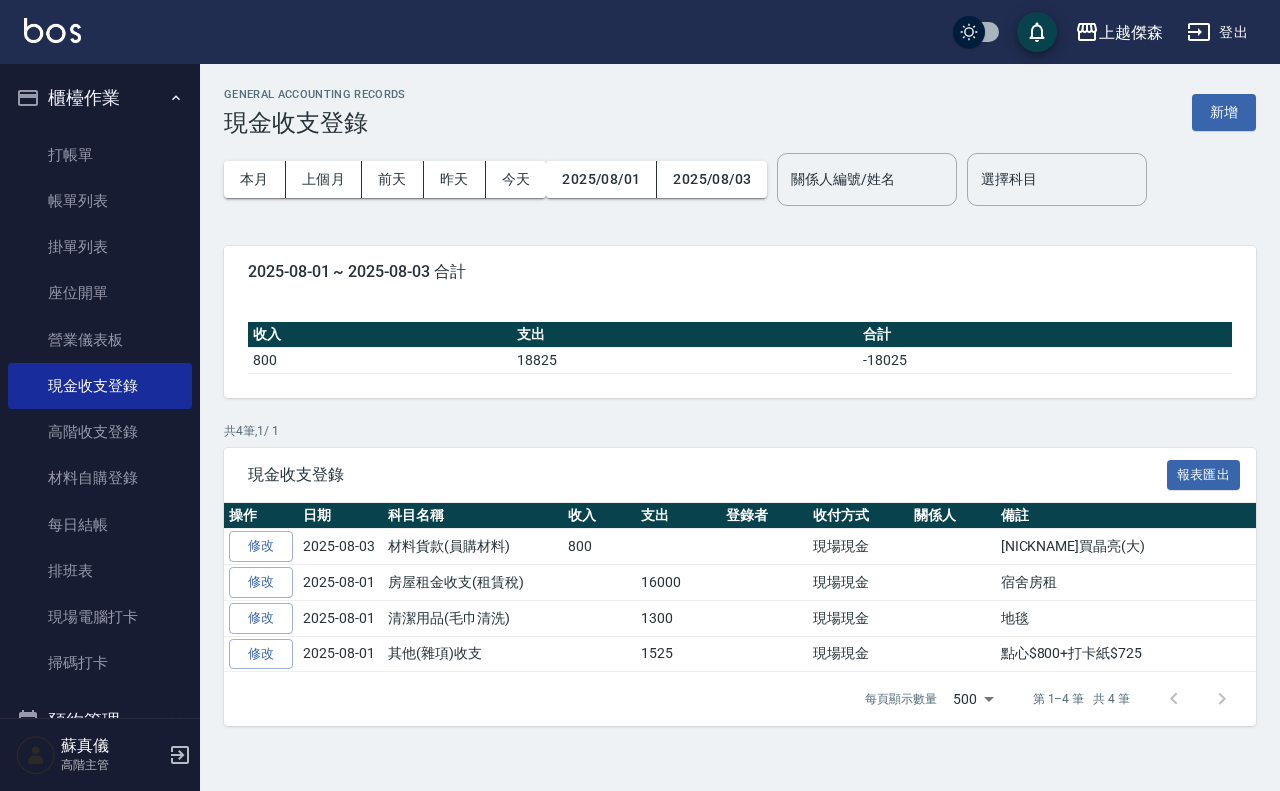 scroll, scrollTop: 0, scrollLeft: 0, axis: both 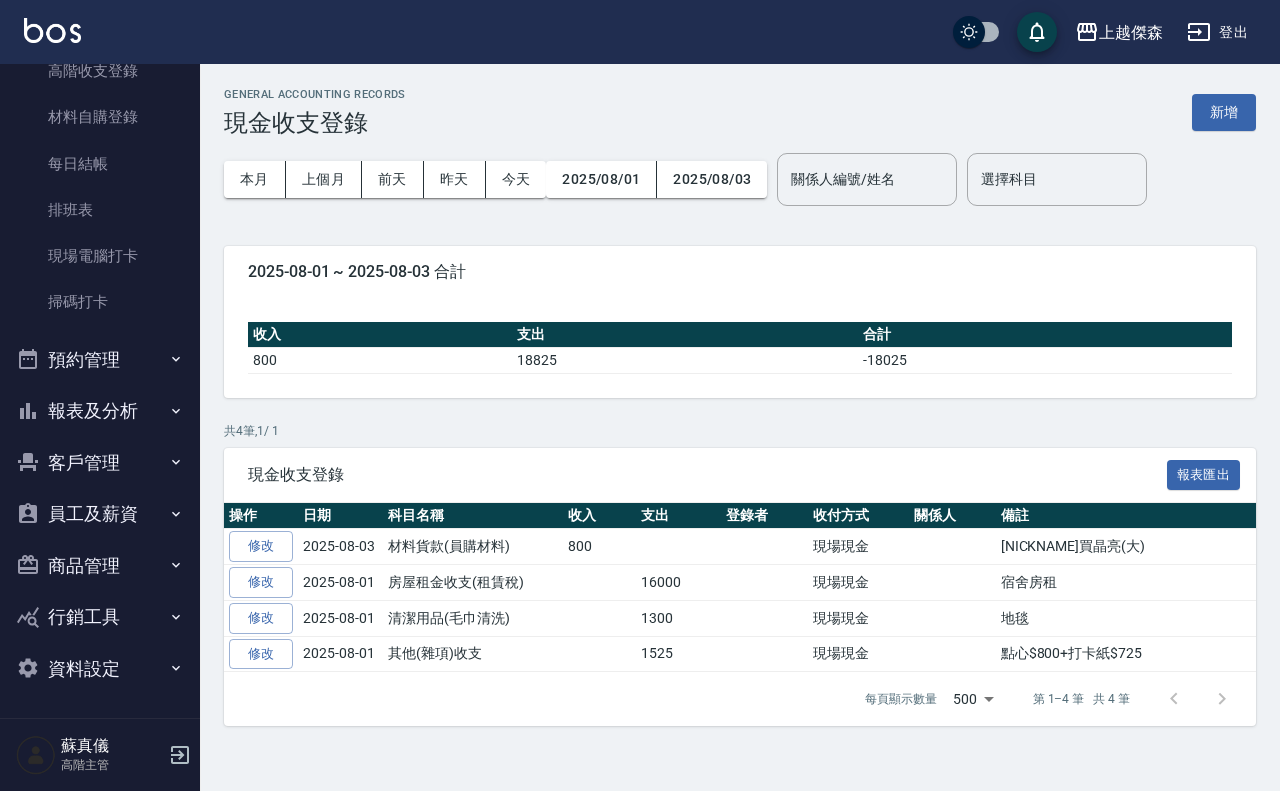 click on "員工及薪資" at bounding box center [100, 514] 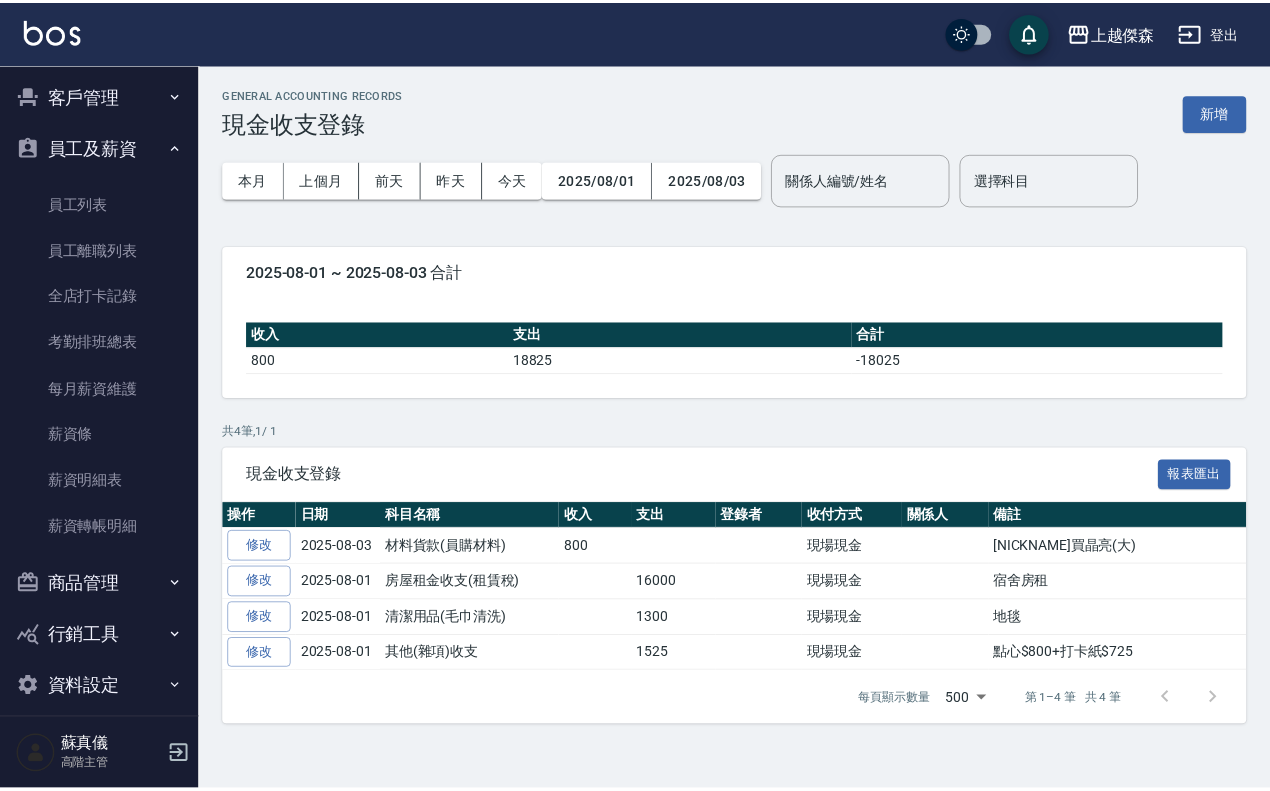 scroll, scrollTop: 736, scrollLeft: 0, axis: vertical 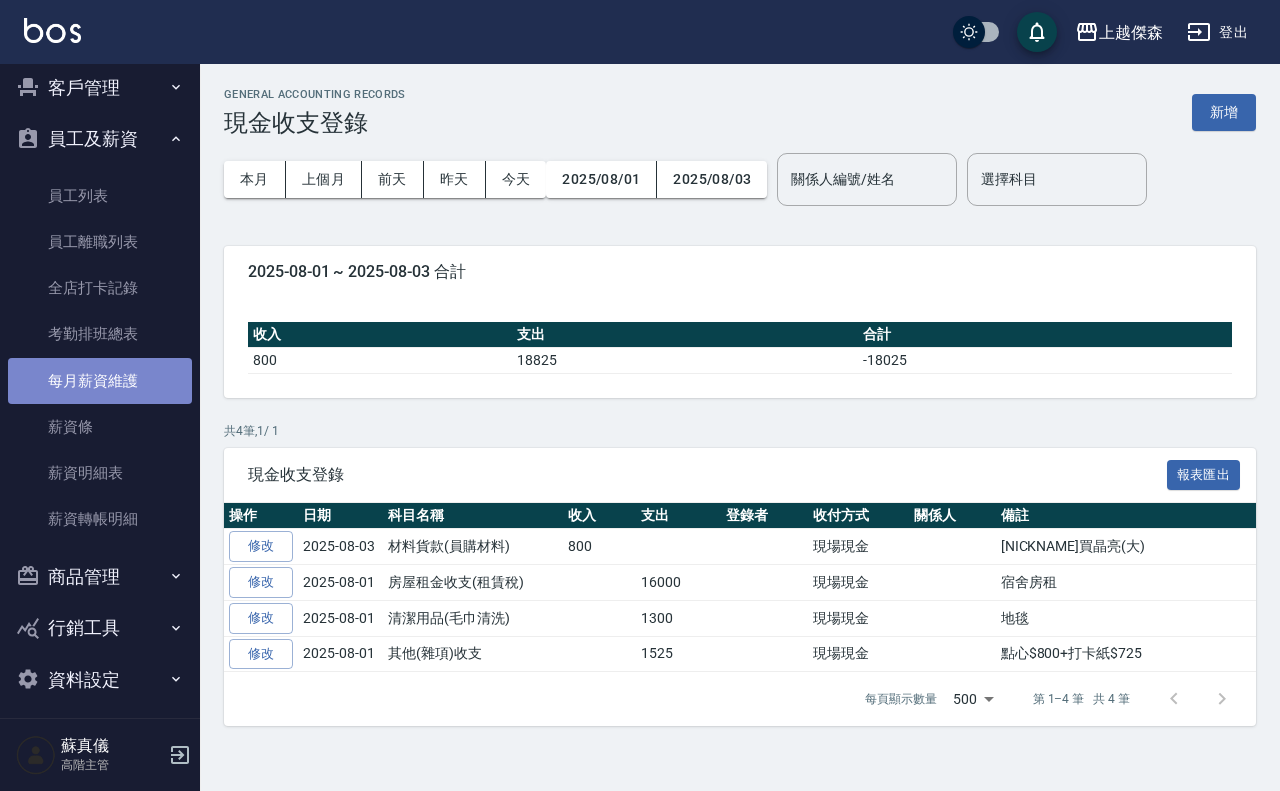click on "每月薪資維護" at bounding box center (100, 381) 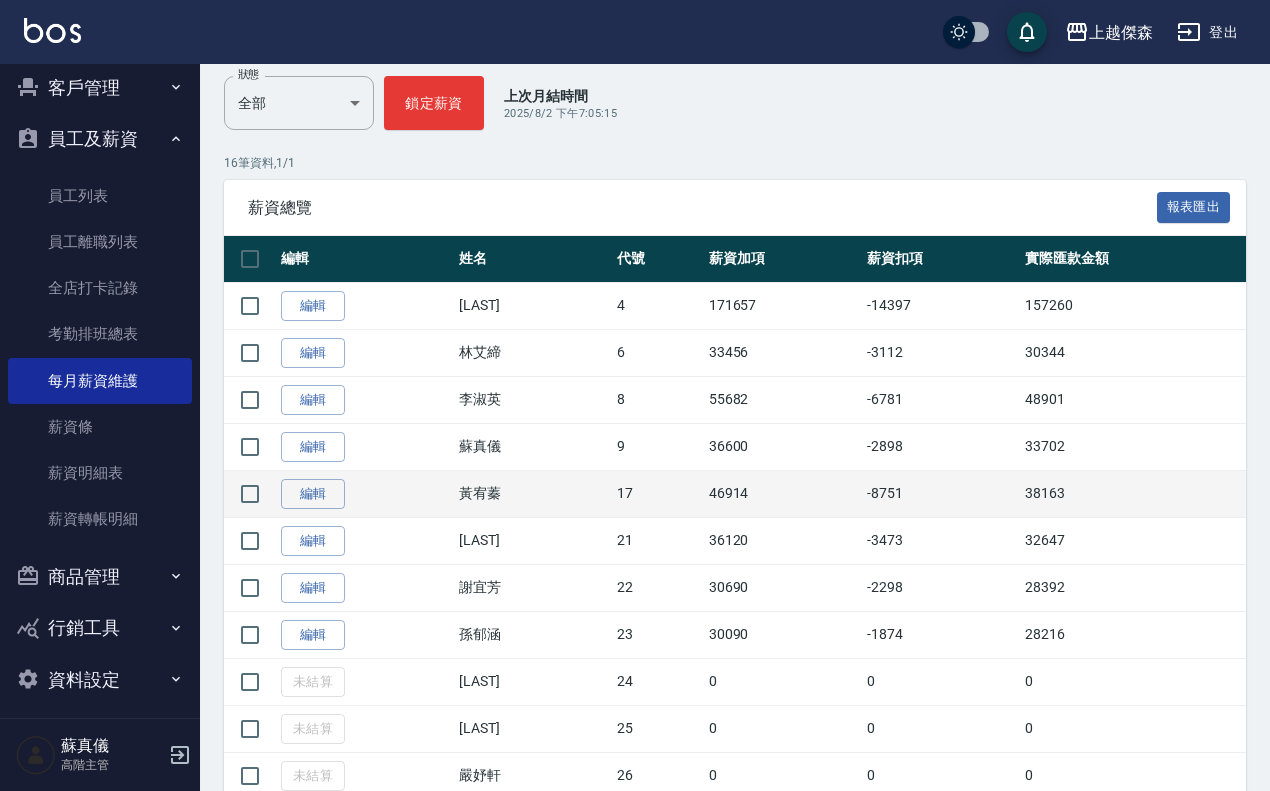 scroll, scrollTop: 250, scrollLeft: 0, axis: vertical 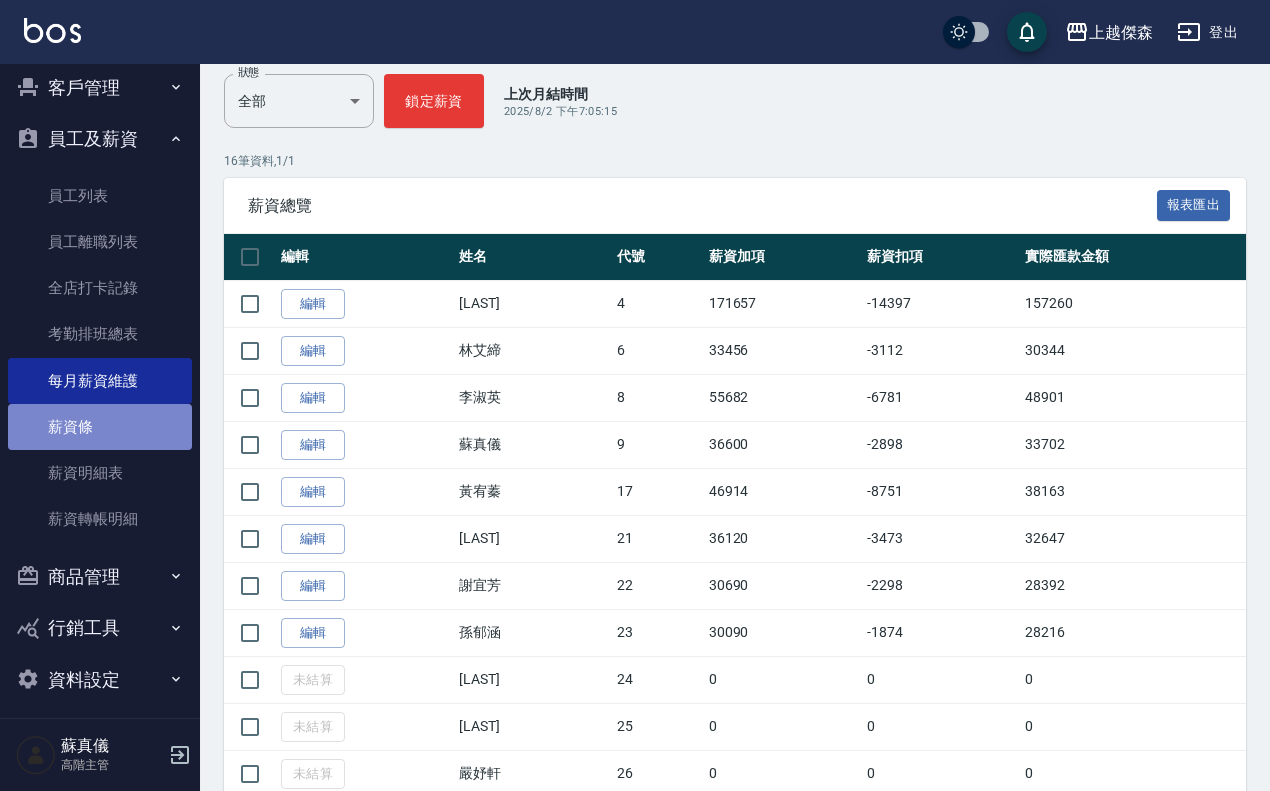 click on "薪資條" at bounding box center [100, 427] 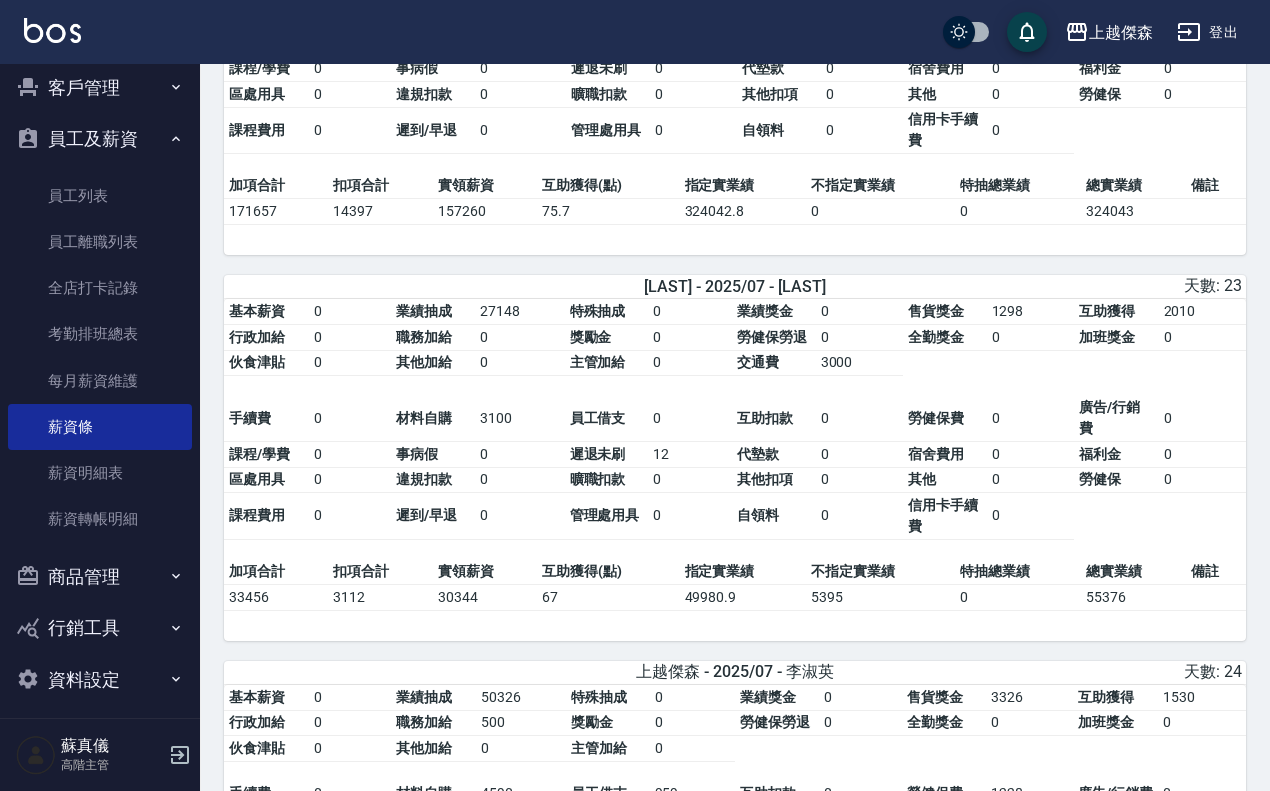 scroll, scrollTop: 375, scrollLeft: 0, axis: vertical 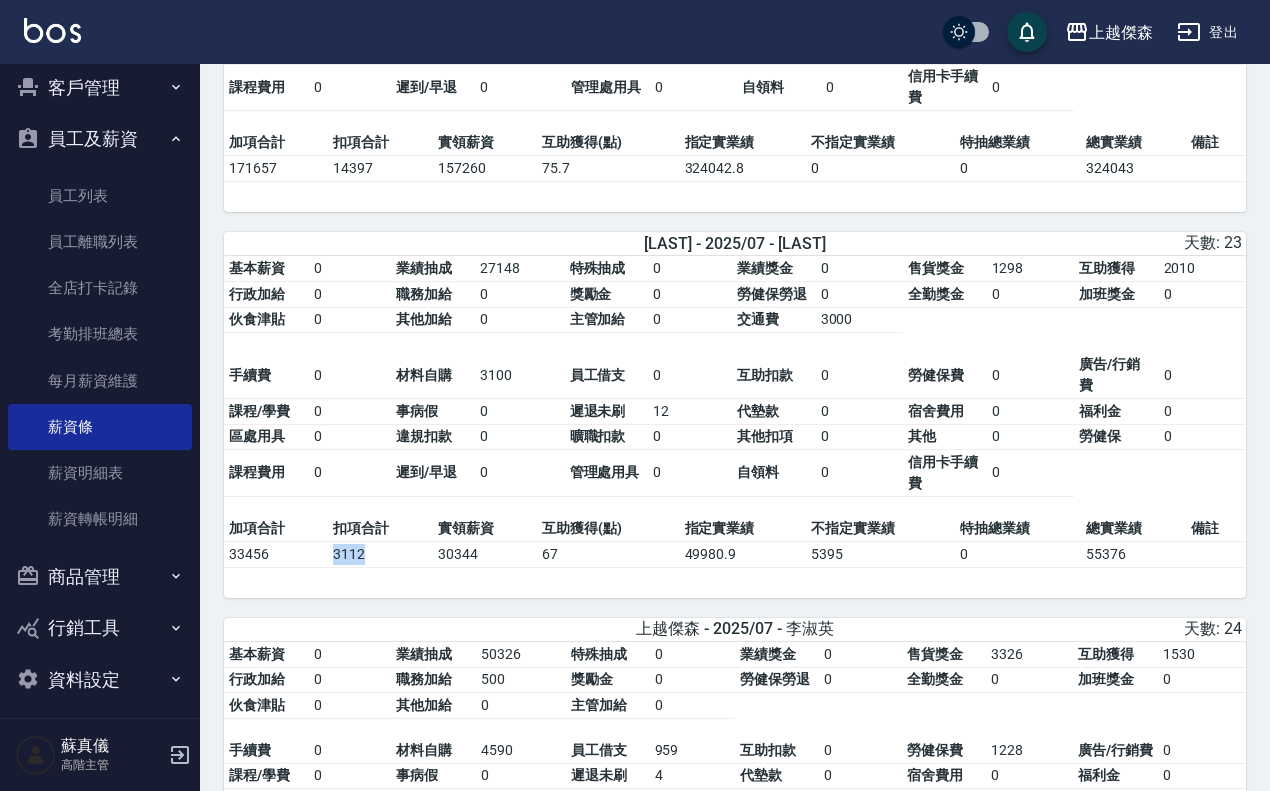 drag, startPoint x: 388, startPoint y: 562, endPoint x: 325, endPoint y: 568, distance: 63.28507 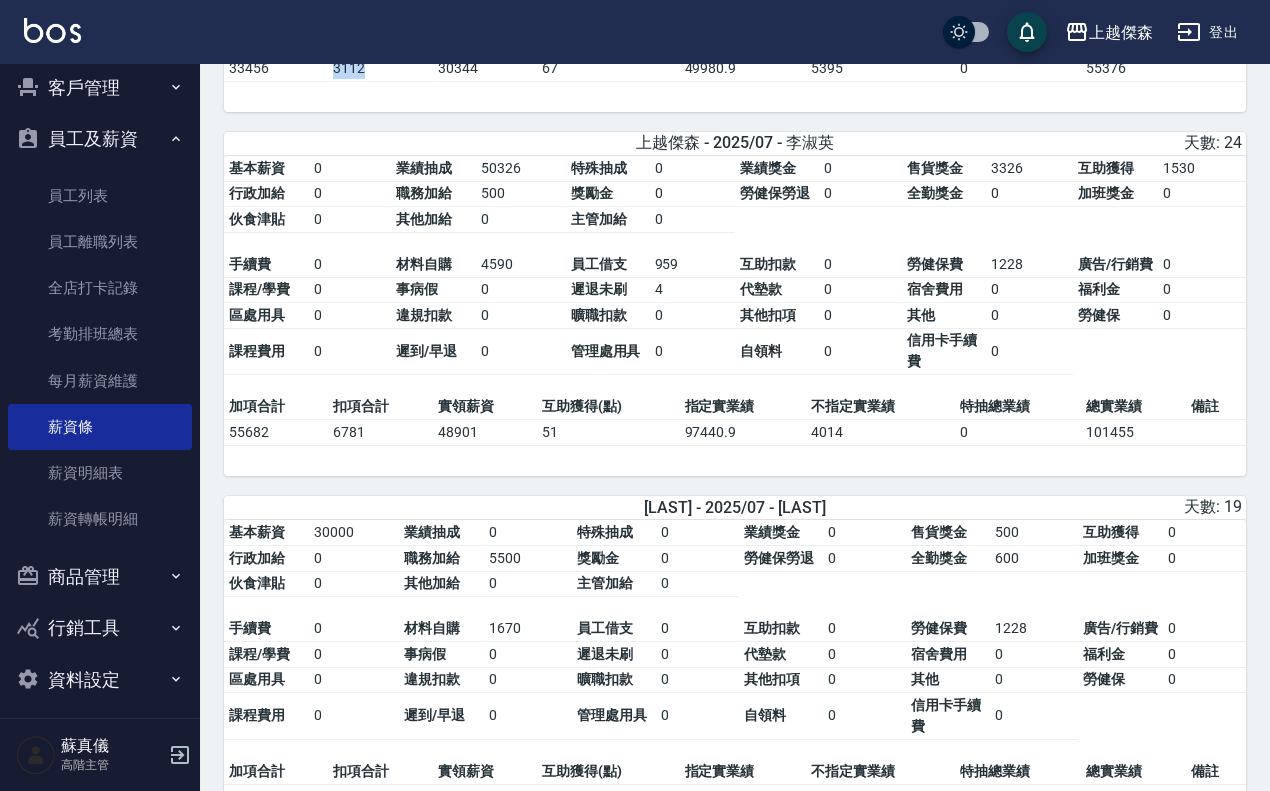 scroll, scrollTop: 875, scrollLeft: 0, axis: vertical 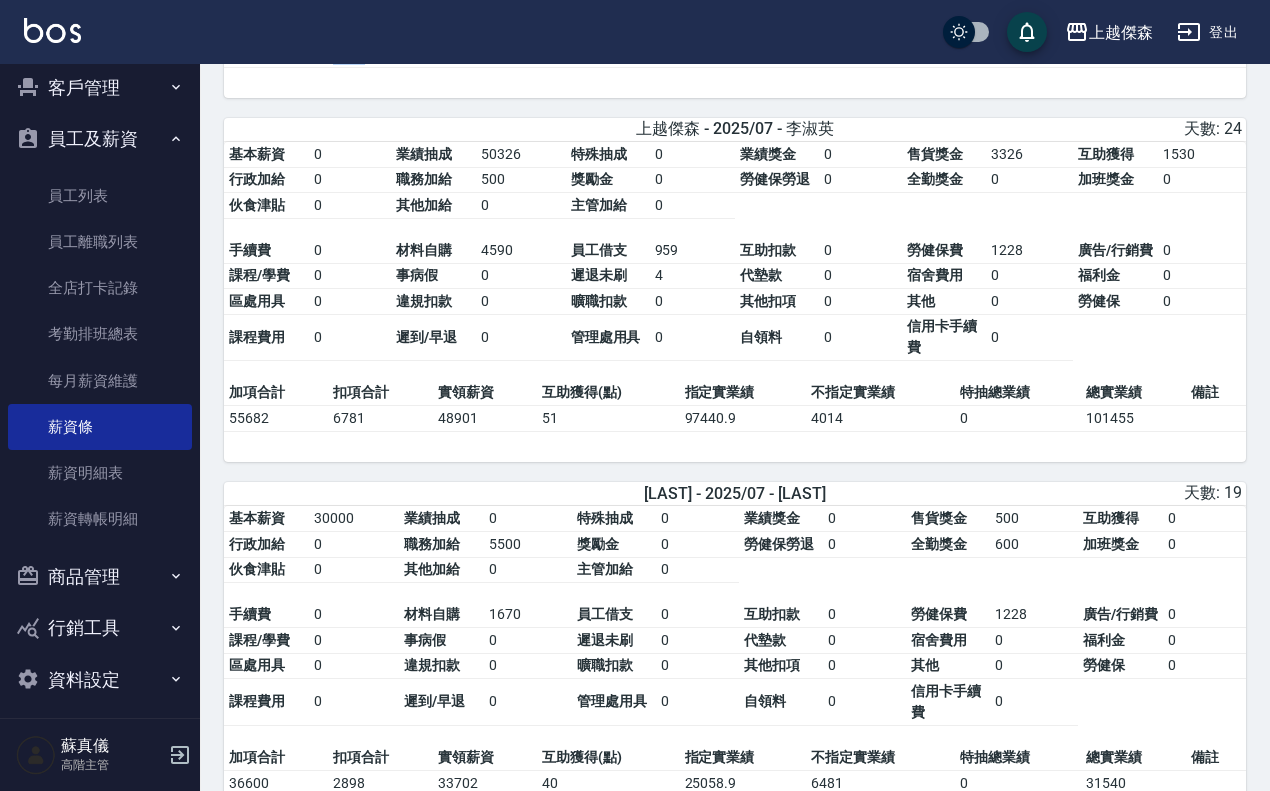 click at bounding box center (52, 30) 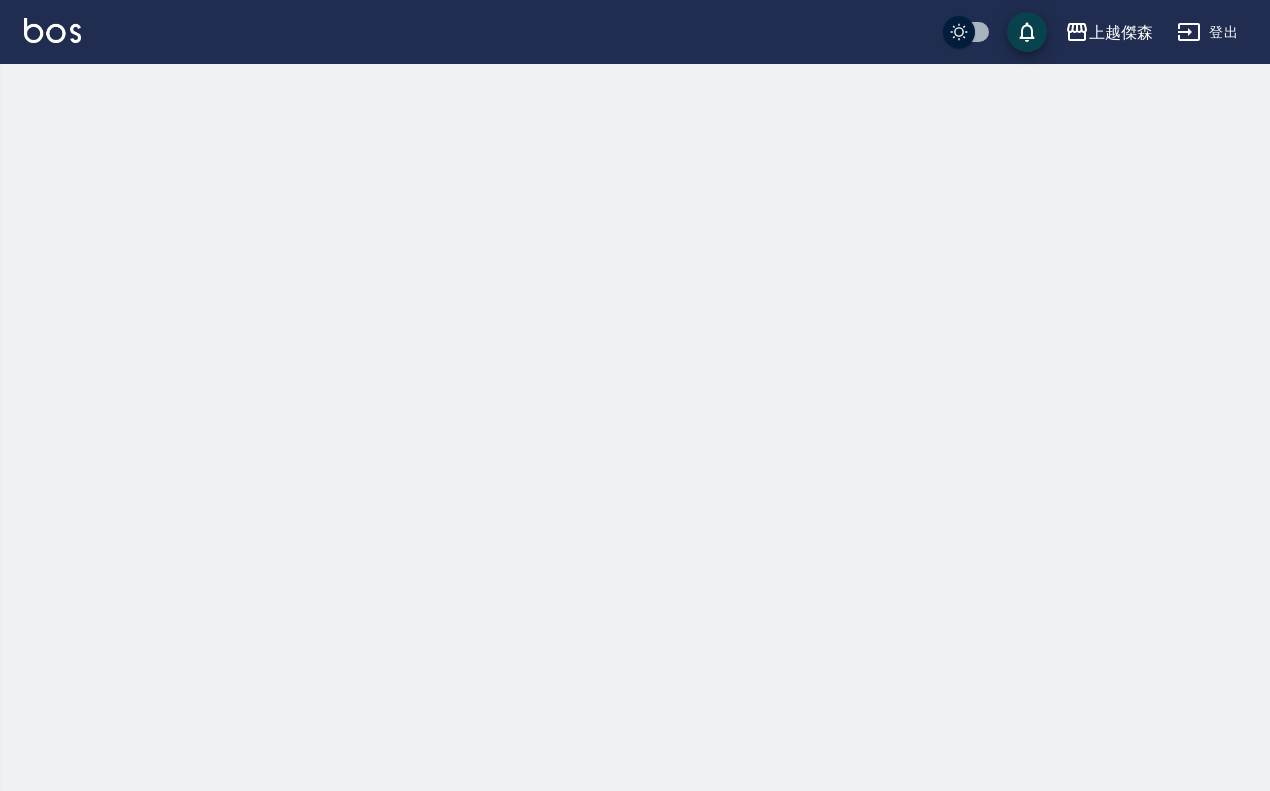 scroll, scrollTop: 0, scrollLeft: 0, axis: both 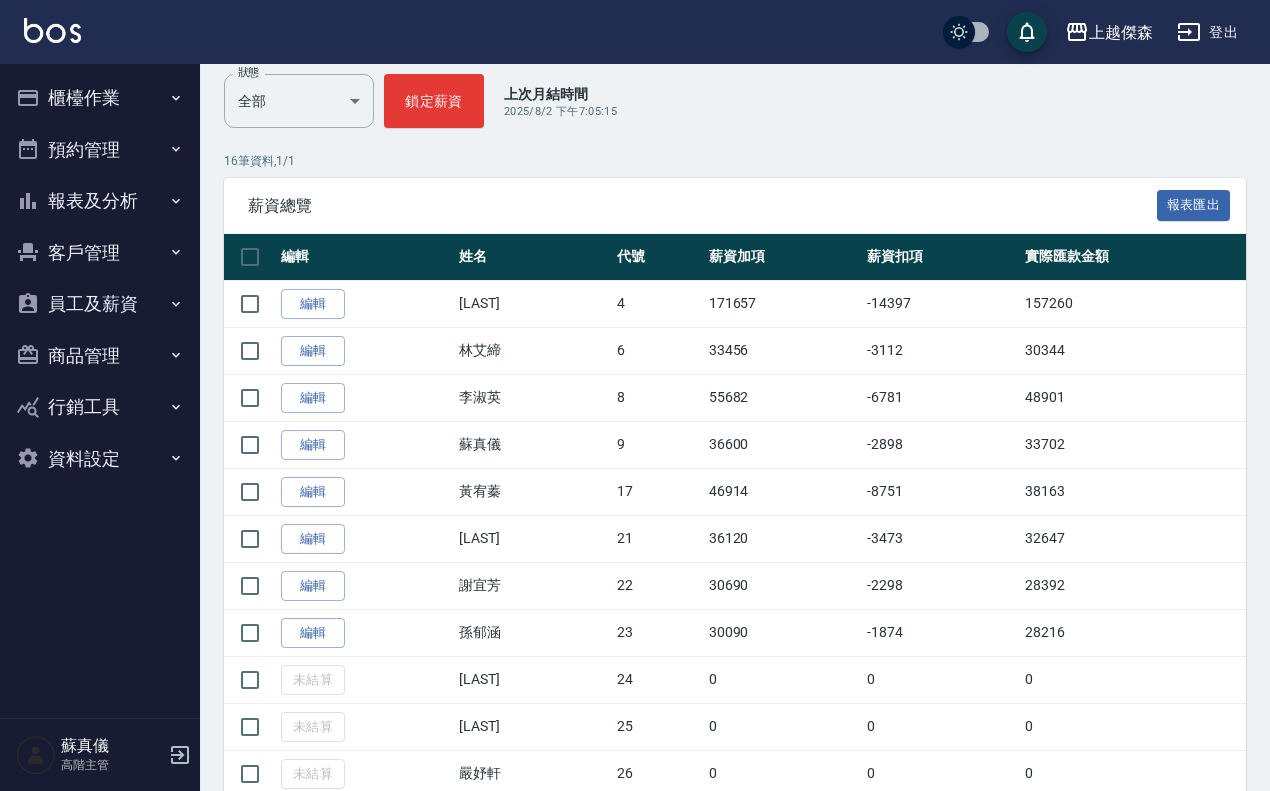 drag, startPoint x: 43, startPoint y: 1, endPoint x: 510, endPoint y: 173, distance: 497.66757 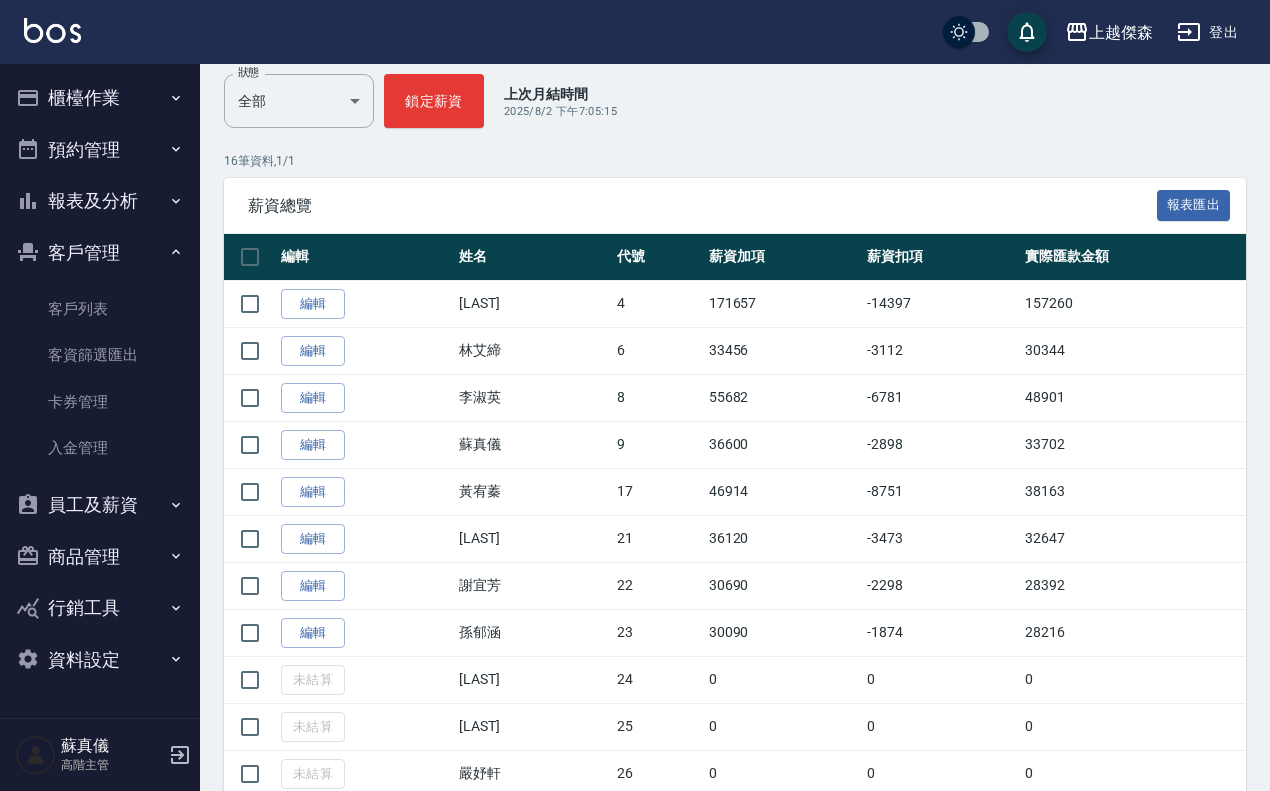 click on "客戶管理" at bounding box center [100, 253] 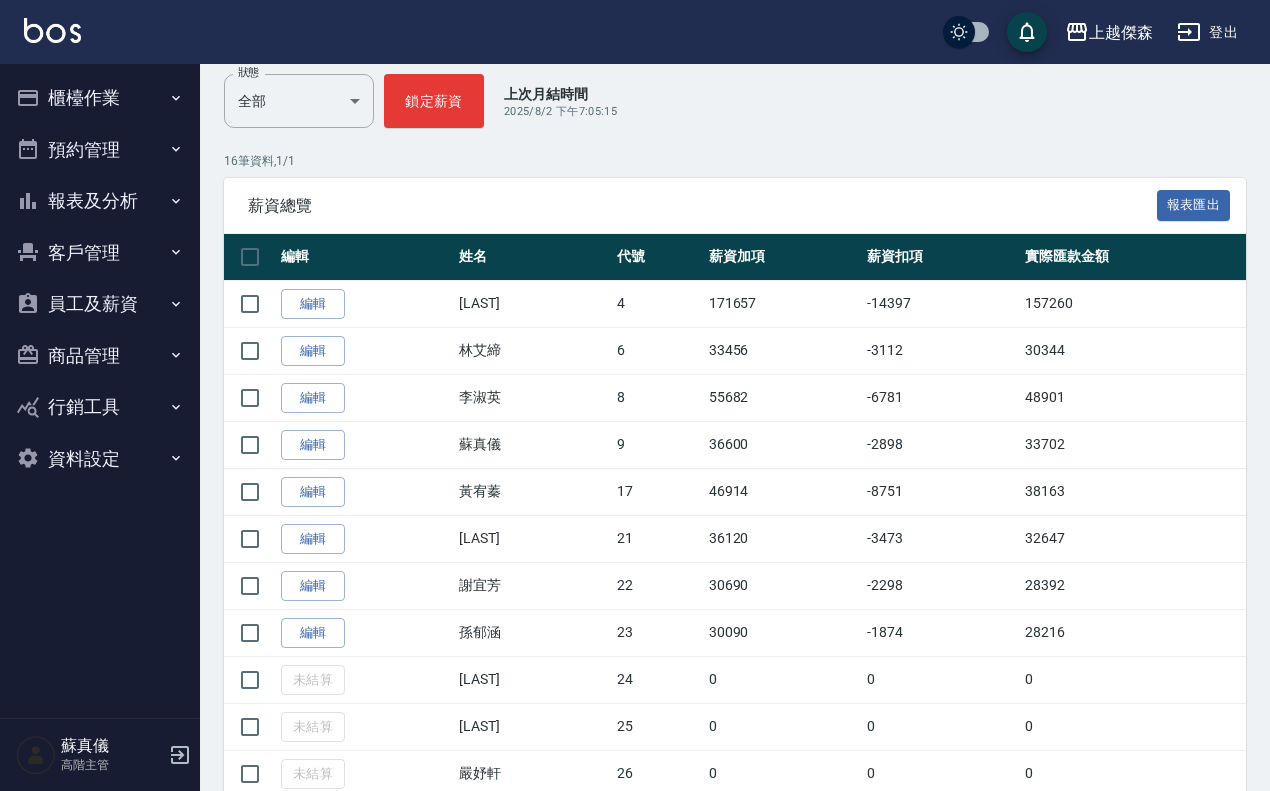 click on "報表及分析" at bounding box center [100, 201] 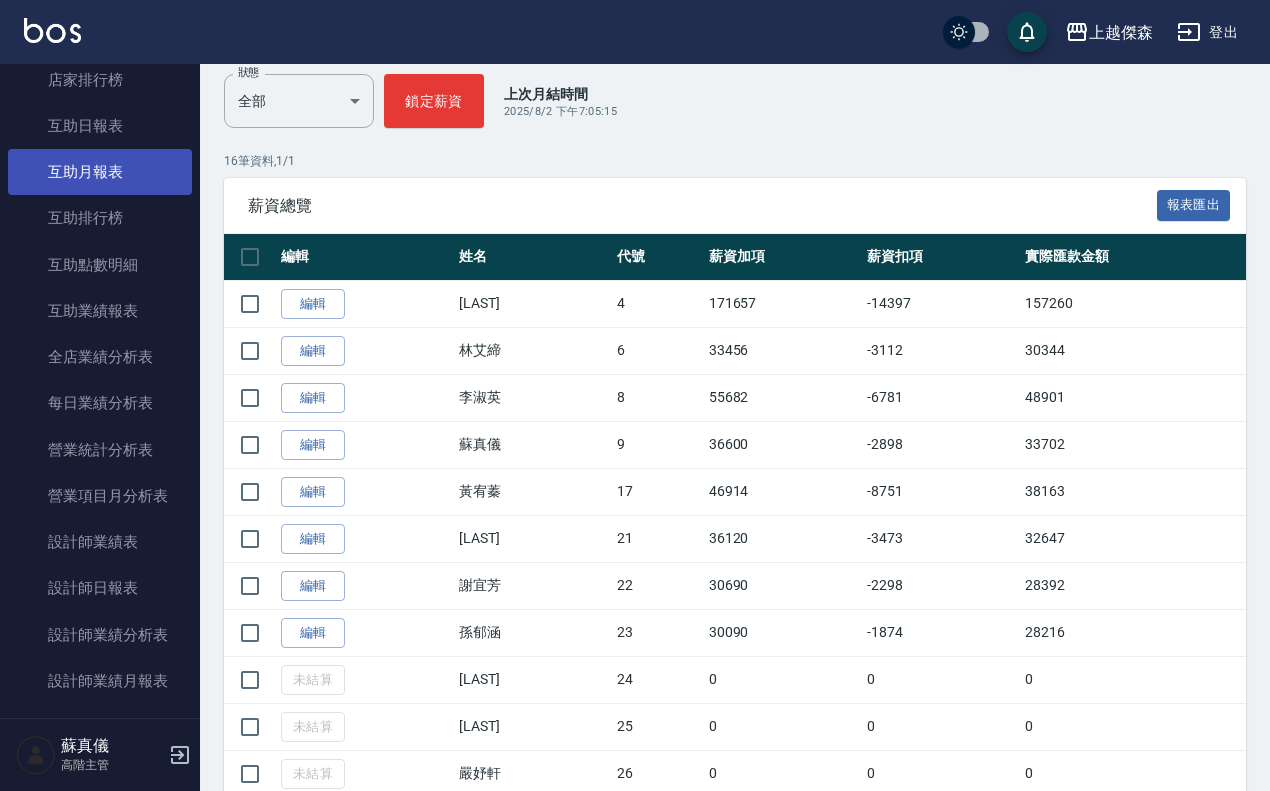 scroll, scrollTop: 375, scrollLeft: 0, axis: vertical 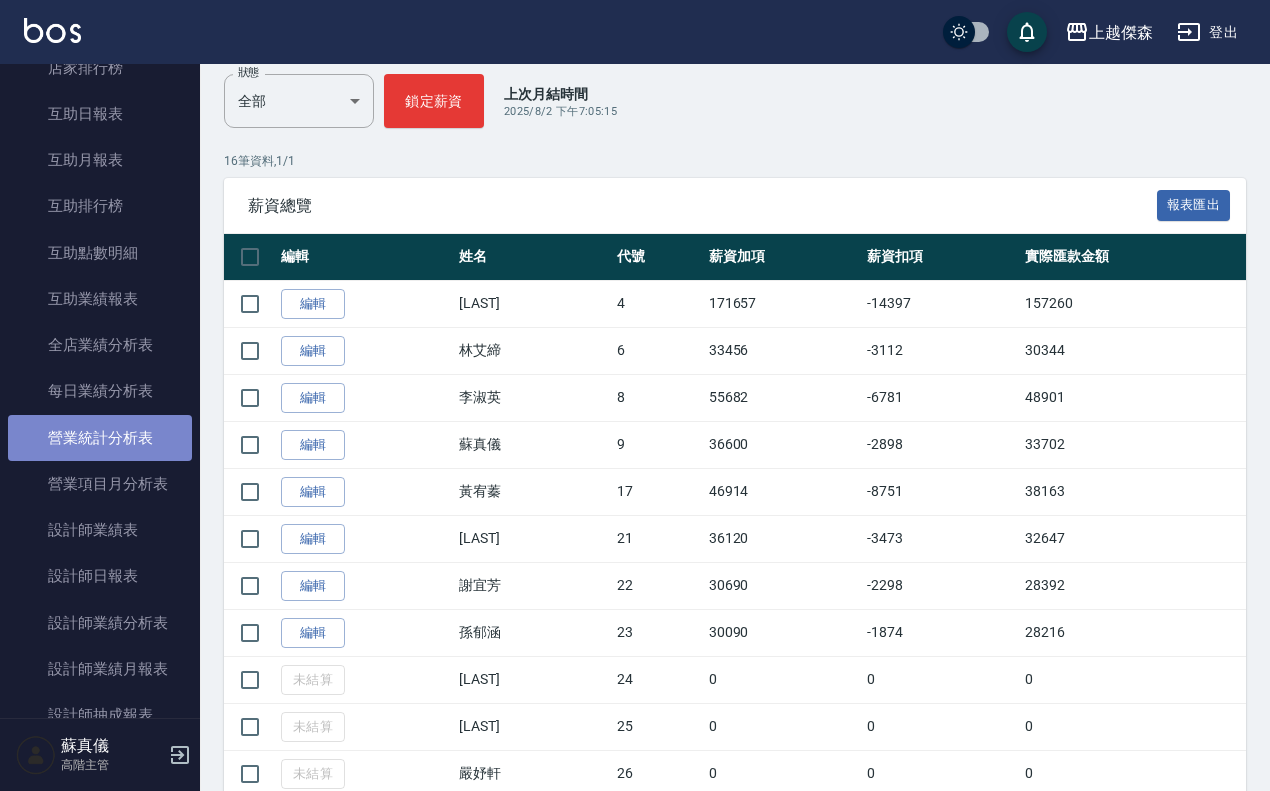 click on "營業統計分析表" at bounding box center (100, 438) 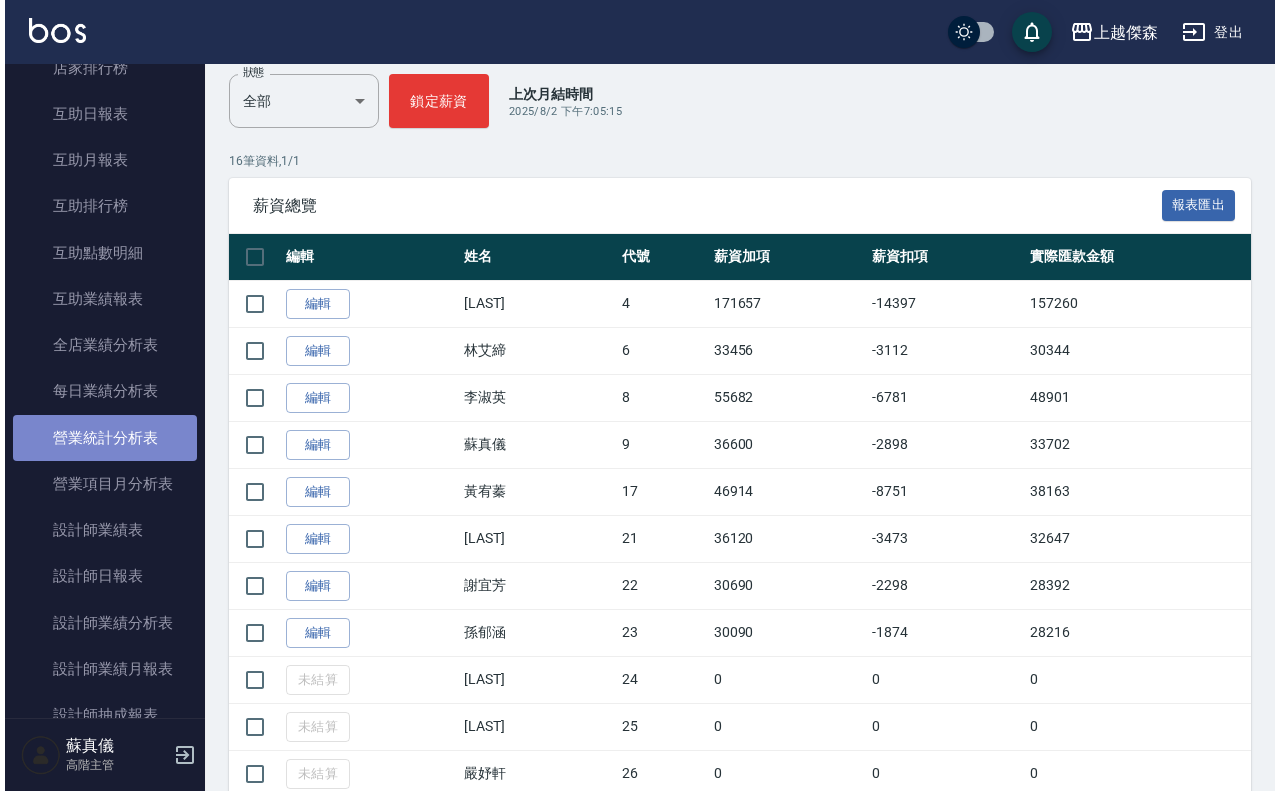 scroll, scrollTop: 0, scrollLeft: 0, axis: both 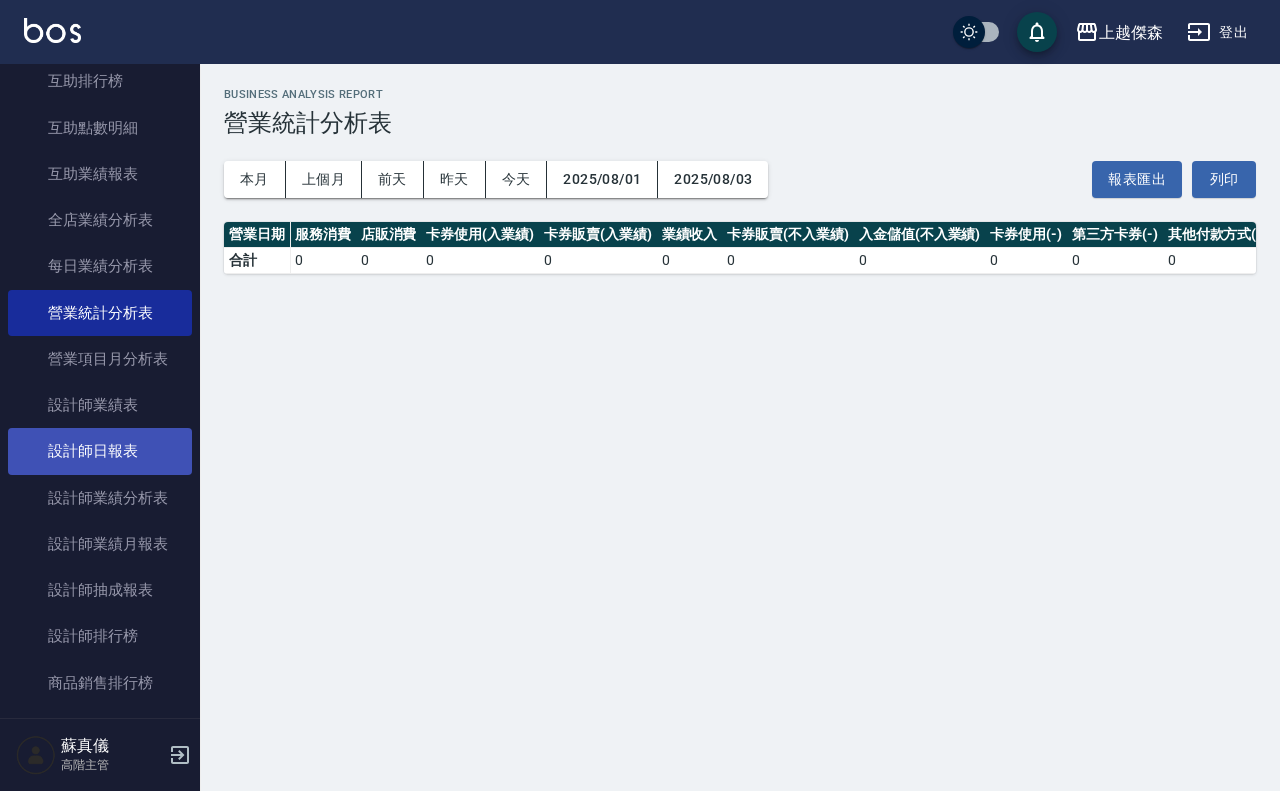 click on "設計師日報表" at bounding box center [100, 451] 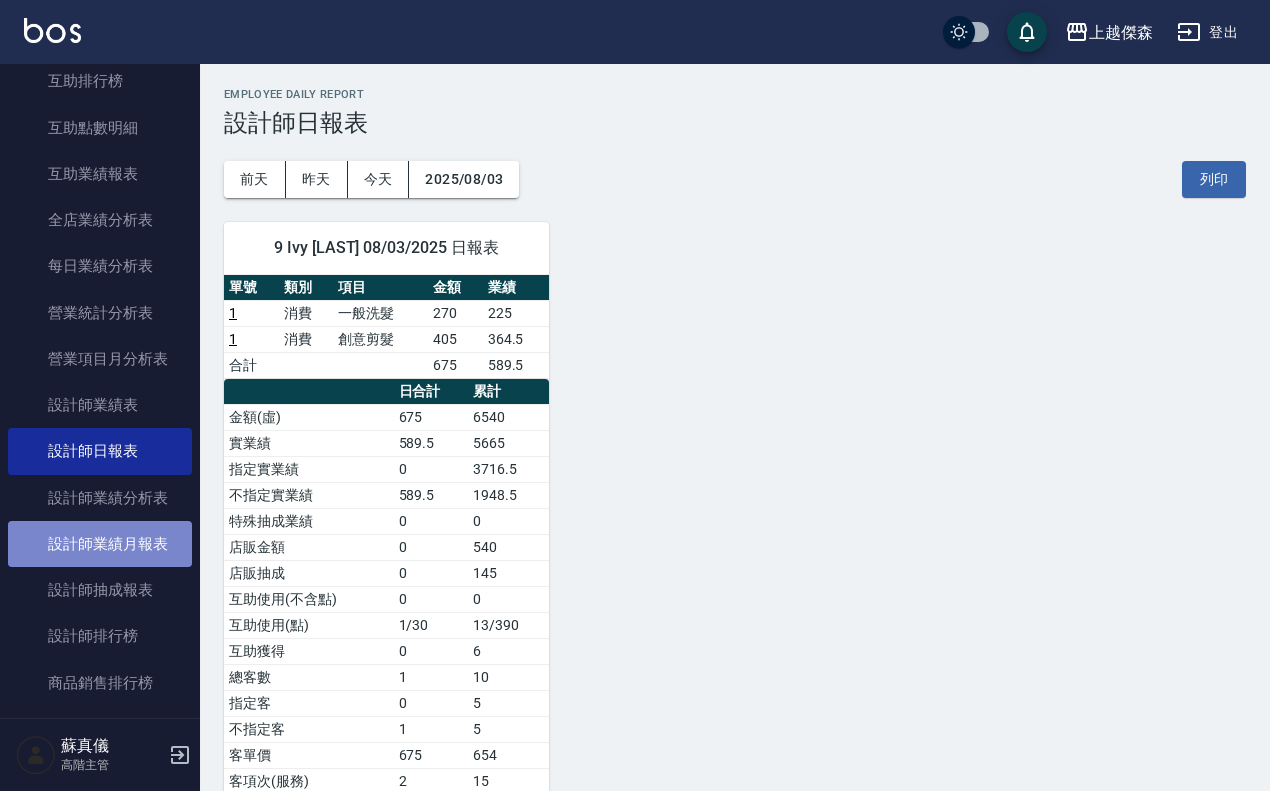 click on "設計師業績月報表" at bounding box center (100, 544) 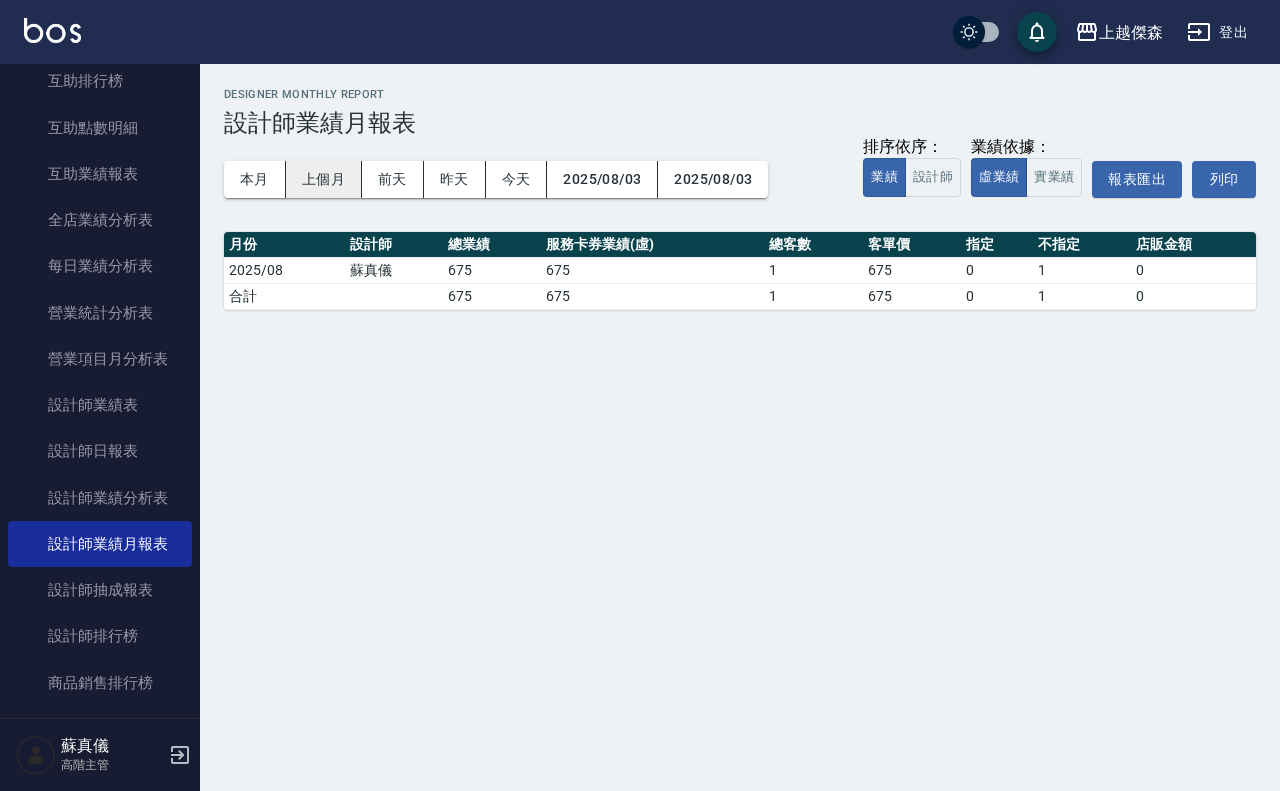 click on "上個月" at bounding box center [324, 179] 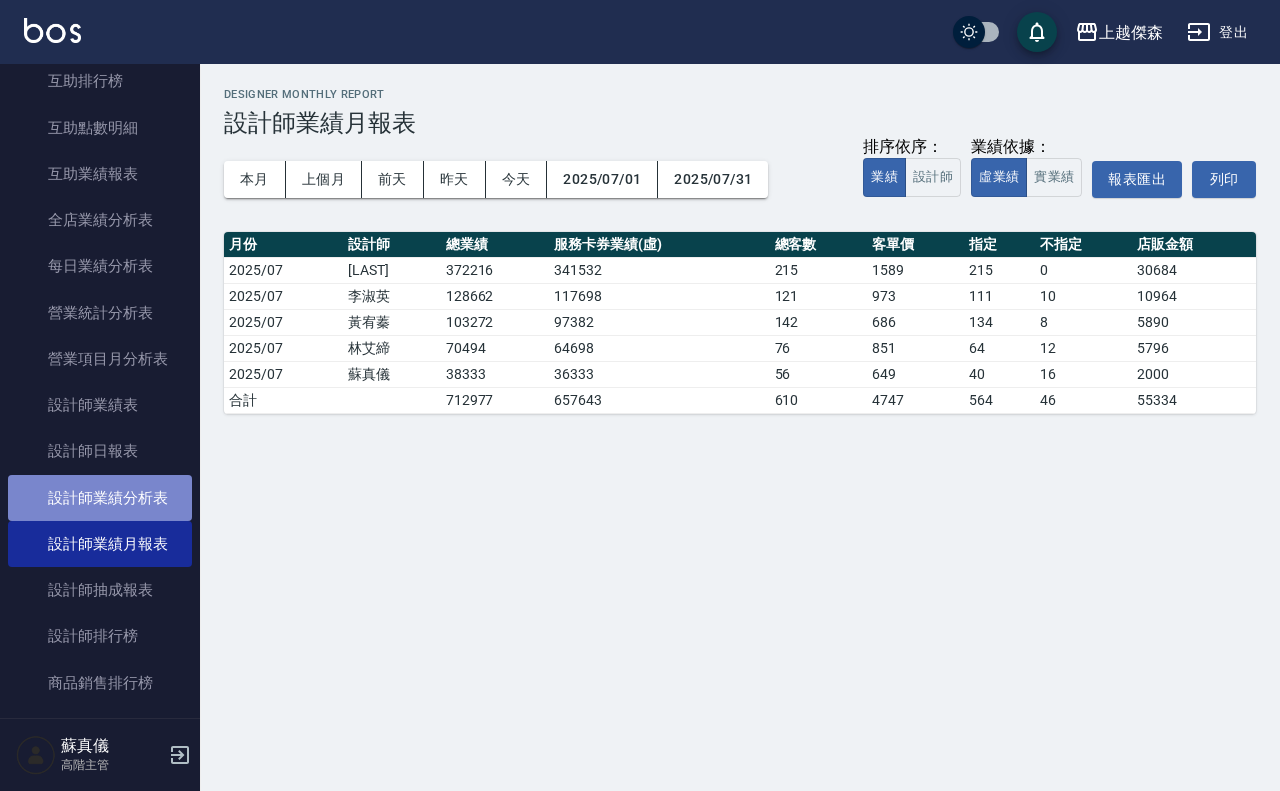 click on "設計師業績分析表" at bounding box center (100, 498) 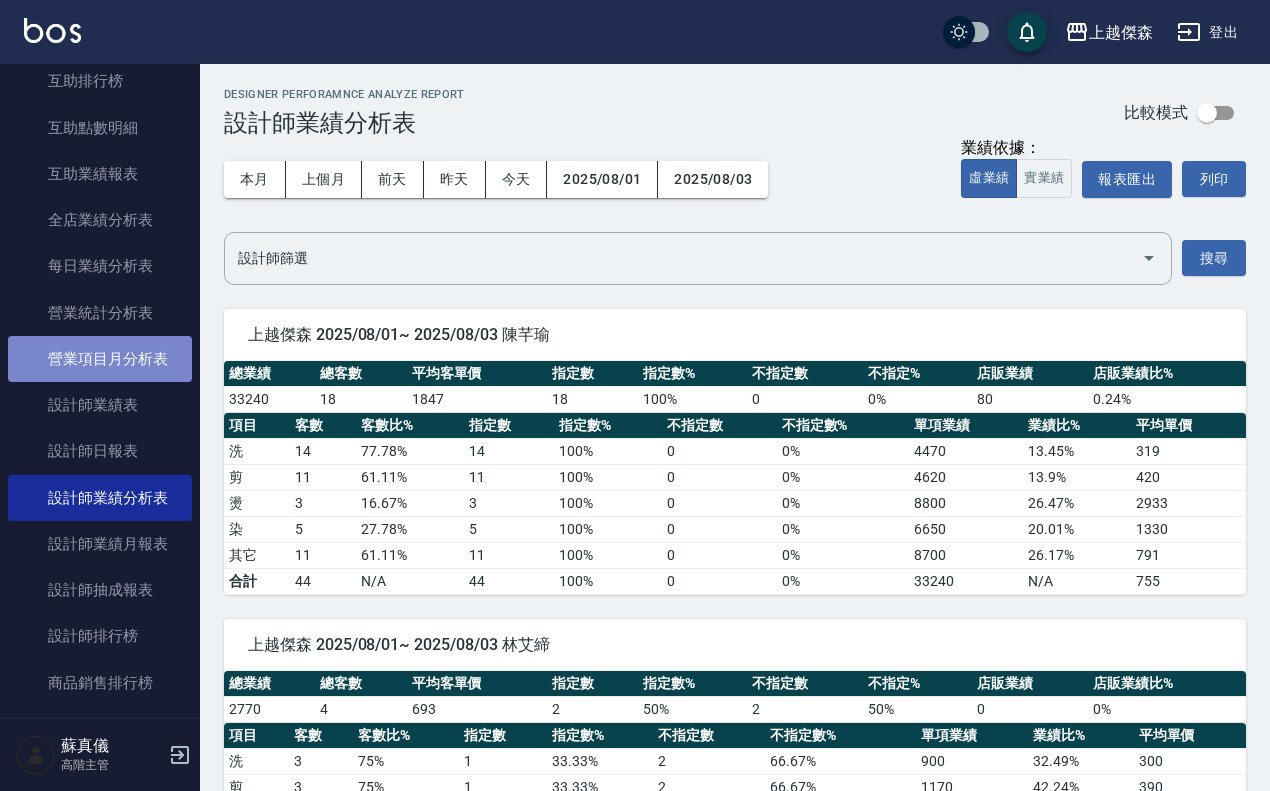 click on "營業項目月分析表" at bounding box center [100, 359] 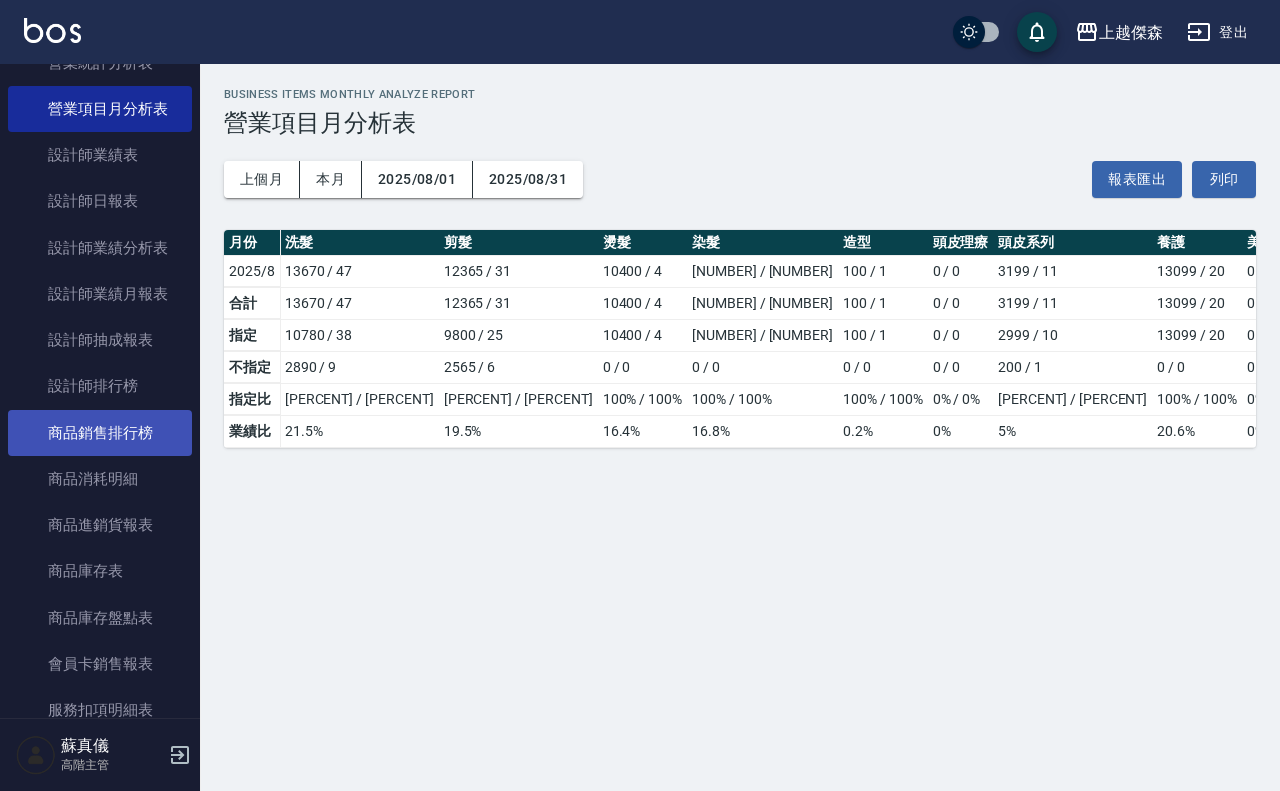 scroll, scrollTop: 625, scrollLeft: 0, axis: vertical 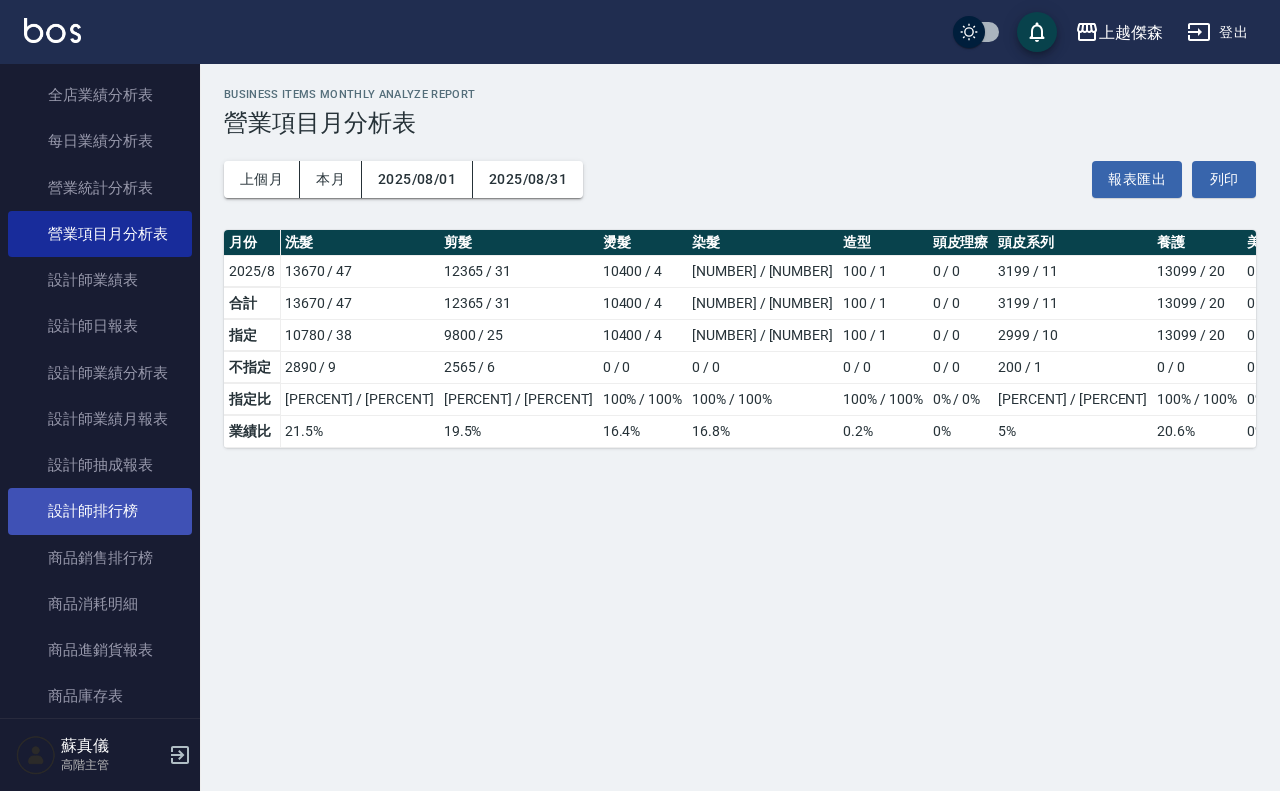click on "設計師排行榜" at bounding box center (100, 511) 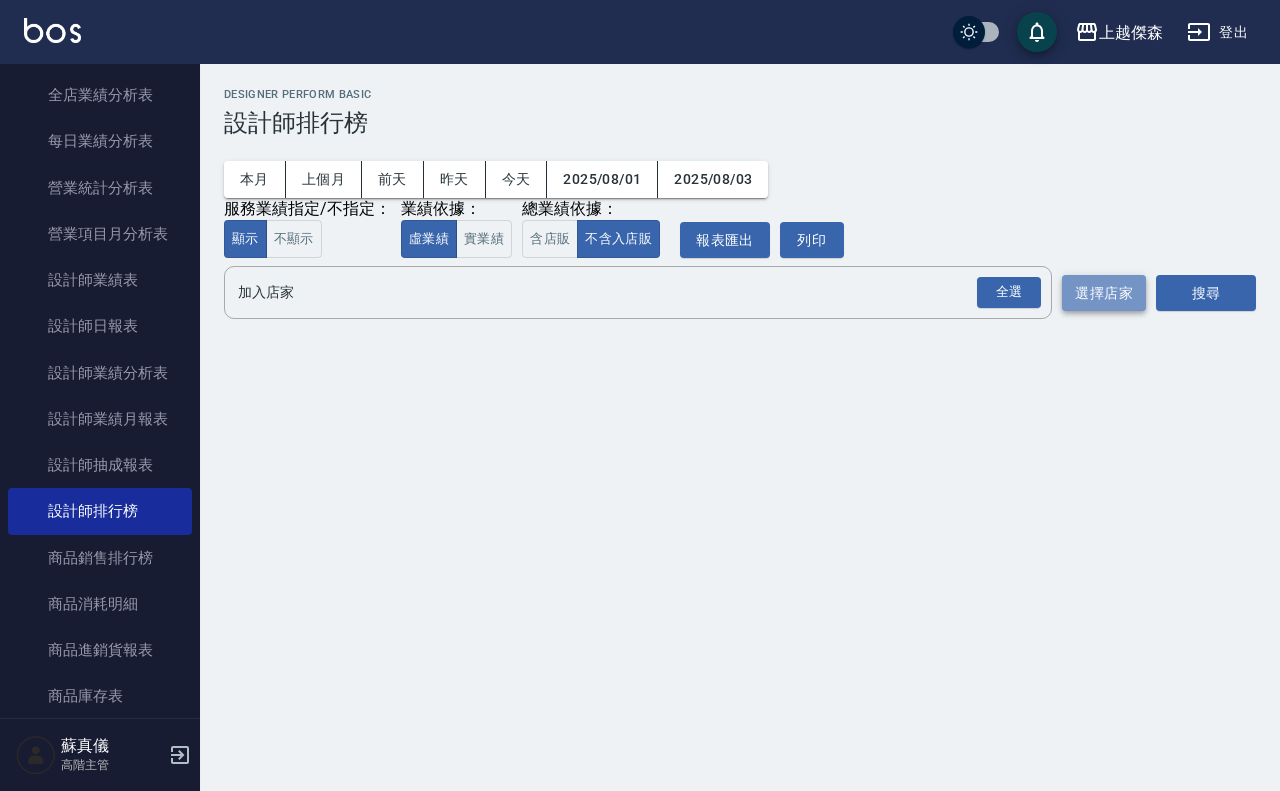 click on "選擇店家" at bounding box center (1104, 293) 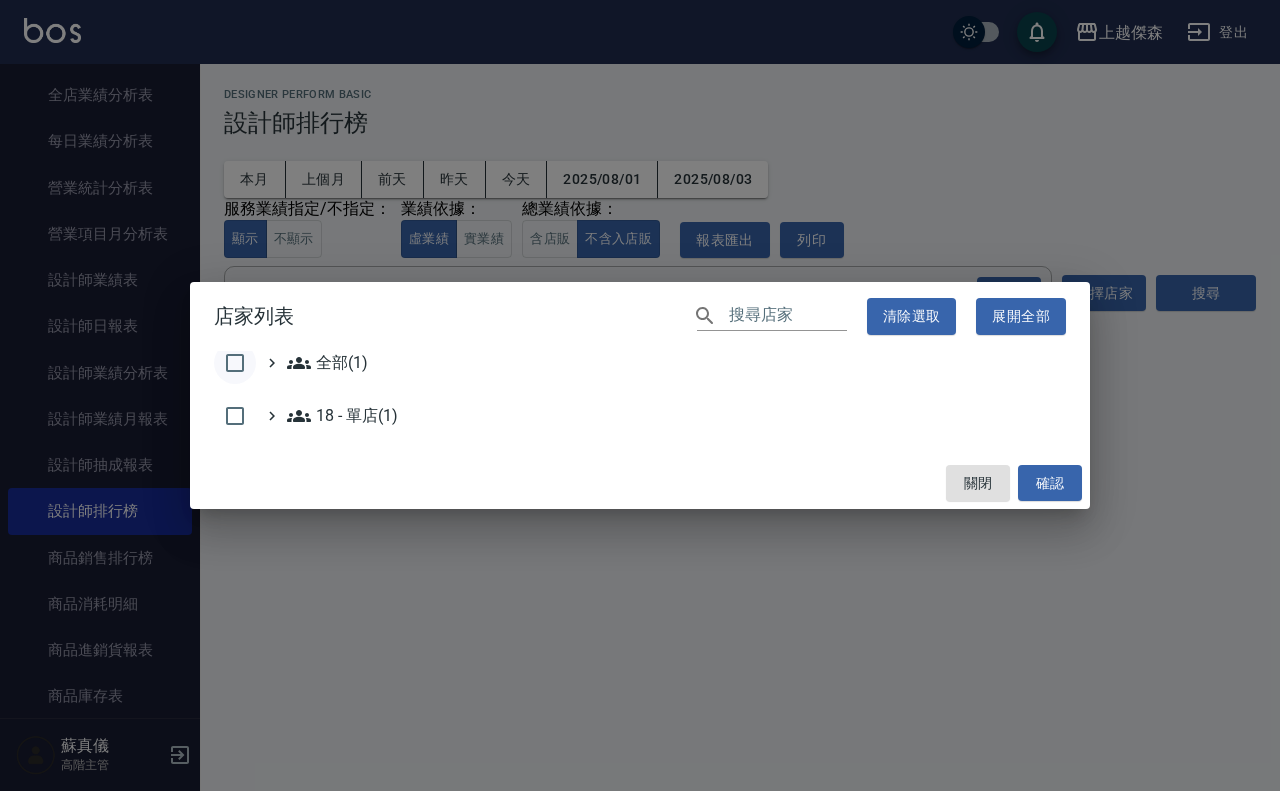 click at bounding box center (235, 363) 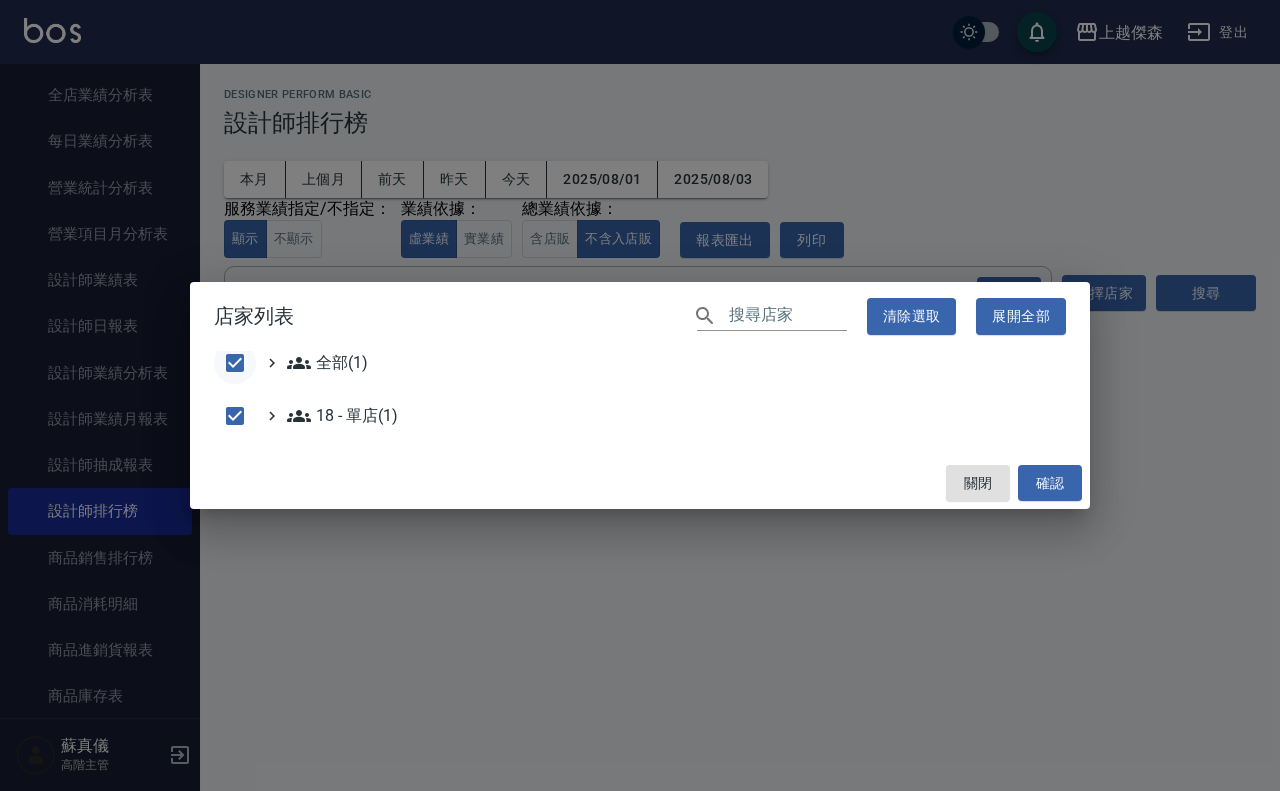 checkbox on "true" 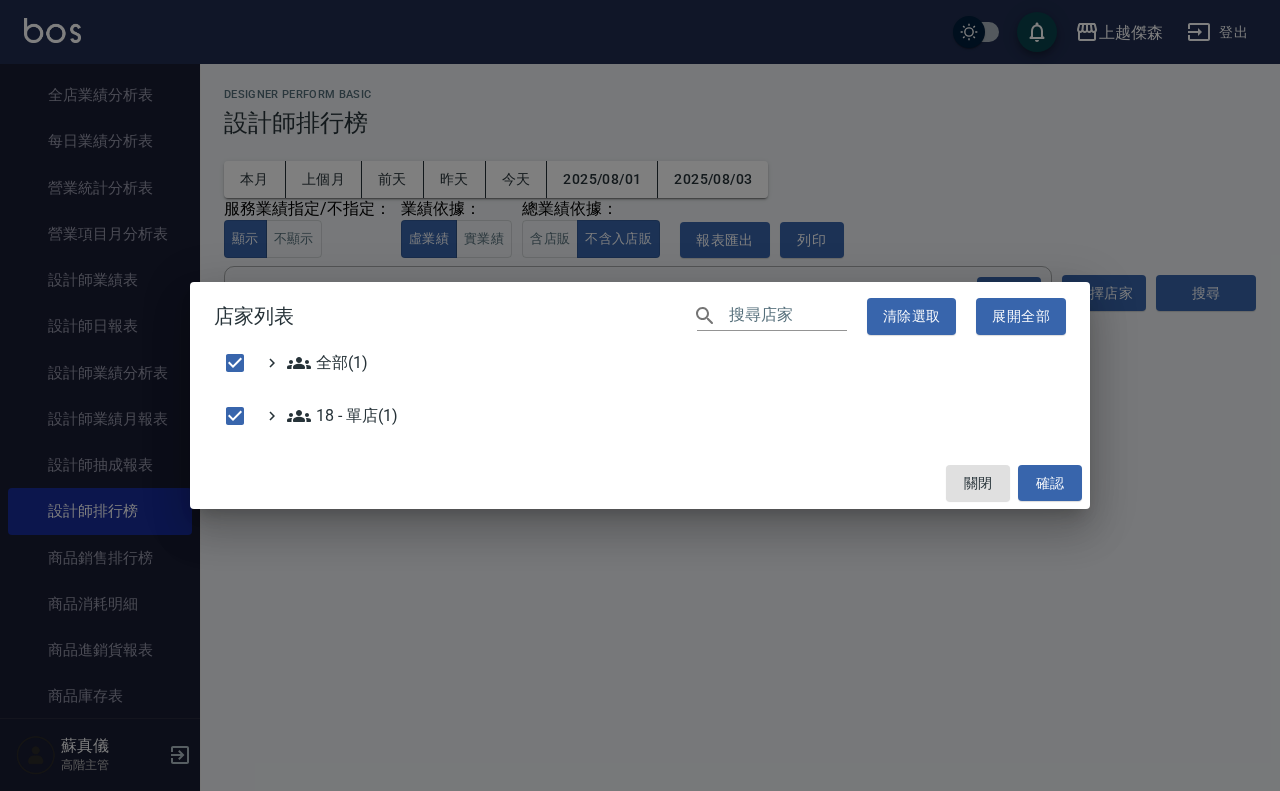 click on "關閉 確認" at bounding box center [640, 483] 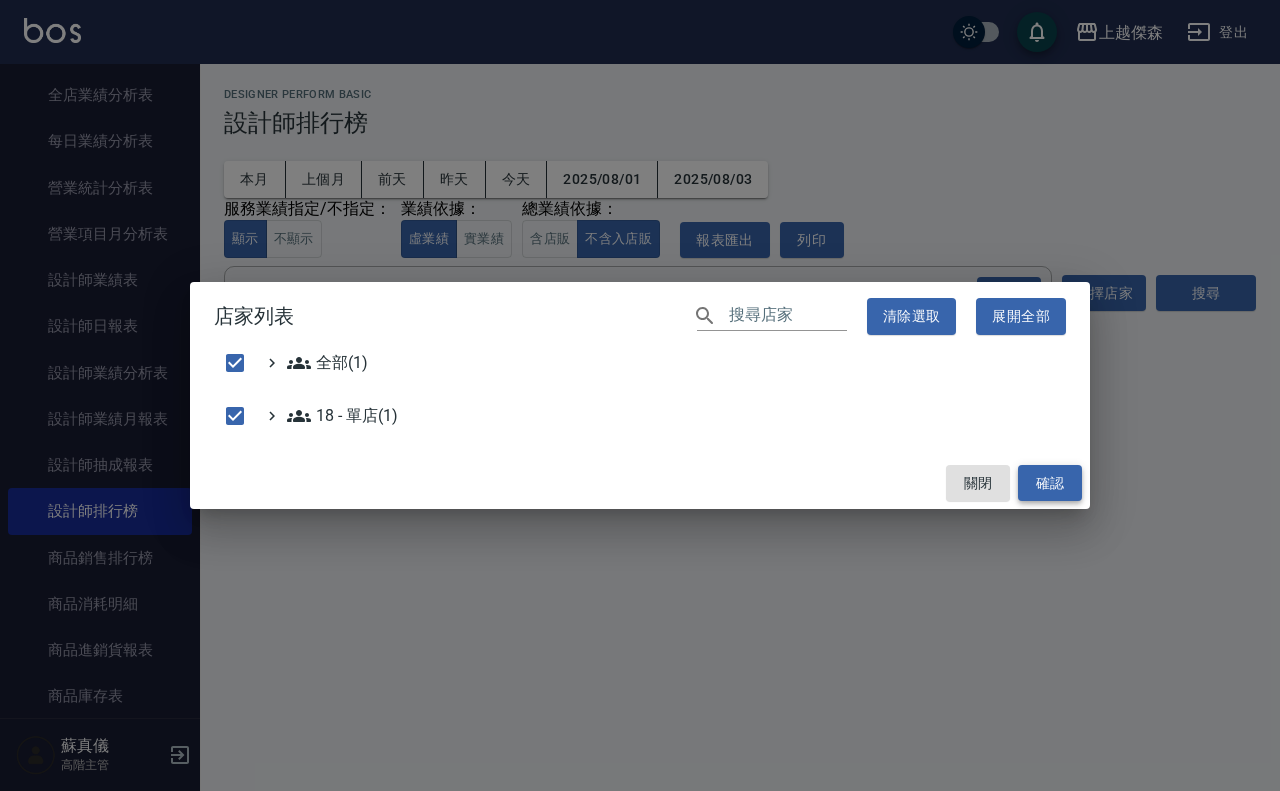 click on "確認" at bounding box center [1050, 483] 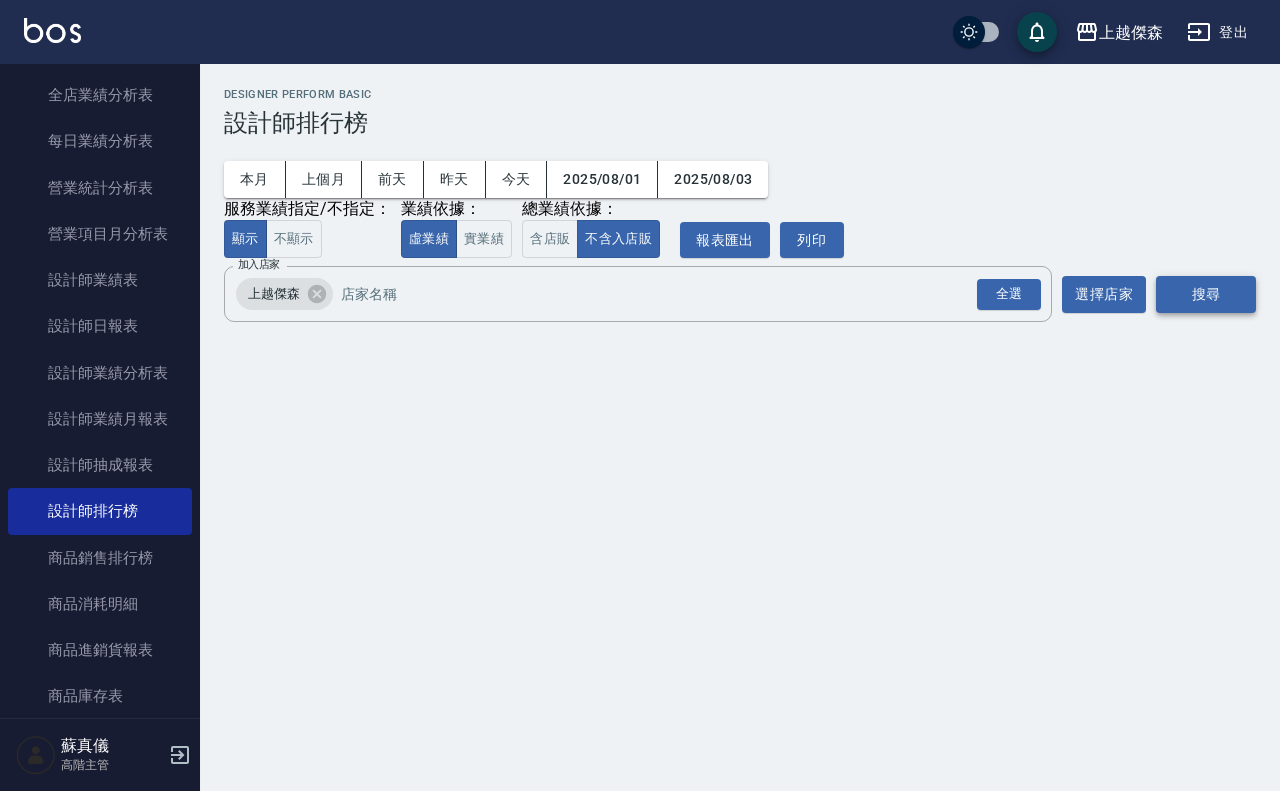 click on "搜尋" at bounding box center [1206, 294] 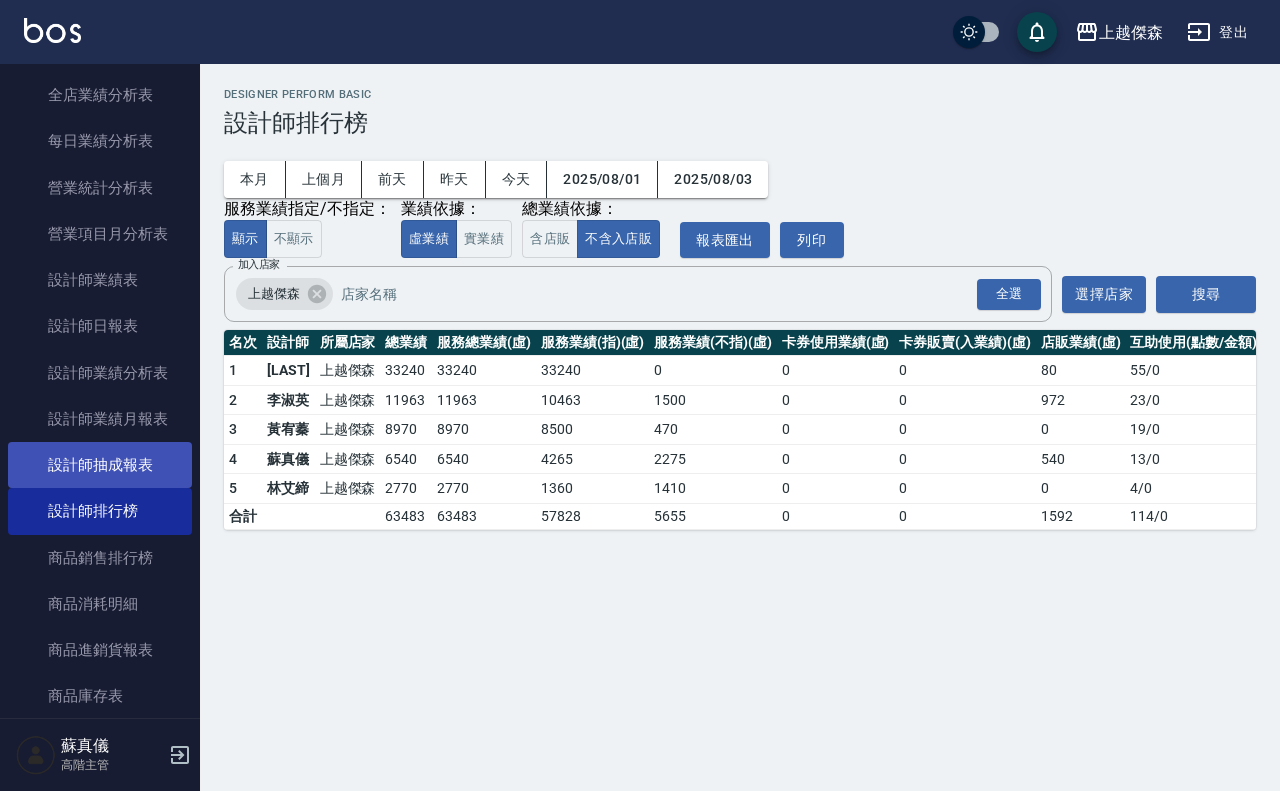 click on "設計師抽成報表" at bounding box center [100, 465] 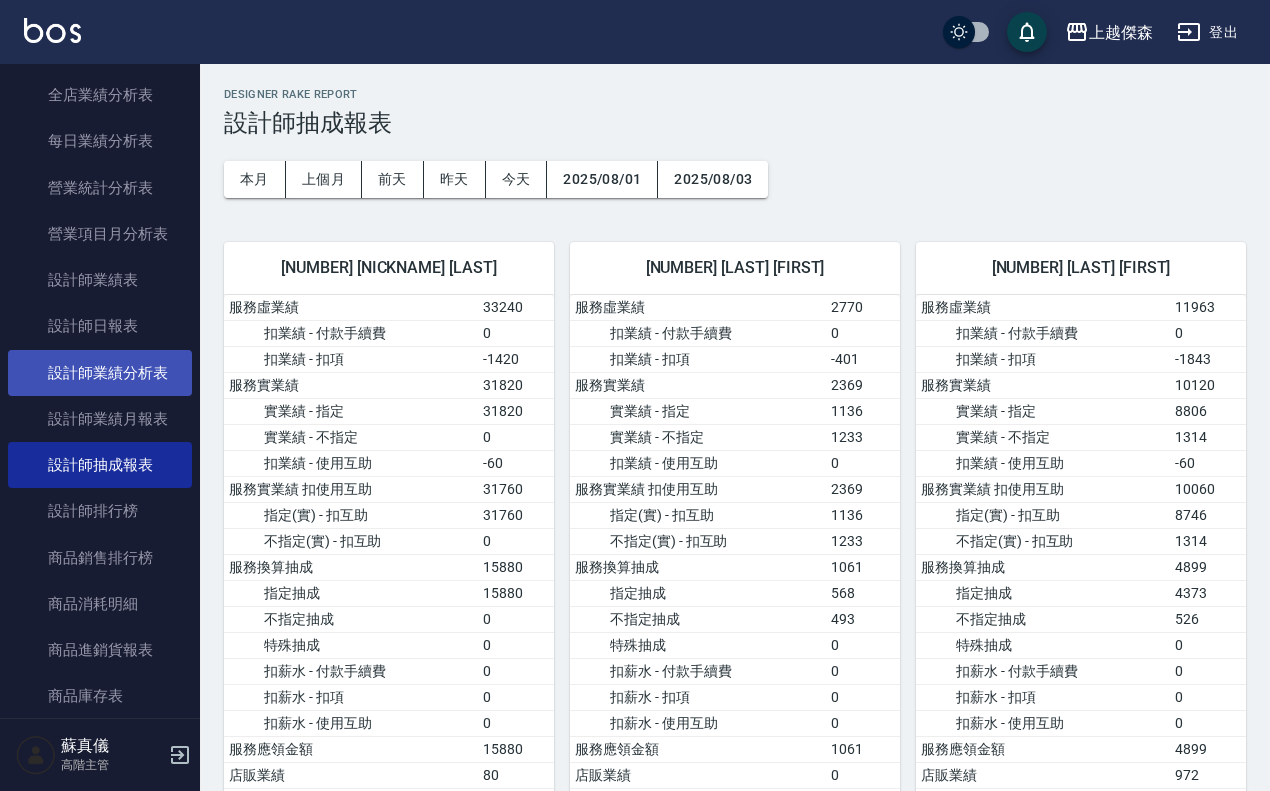 click on "設計師業績分析表" at bounding box center (100, 373) 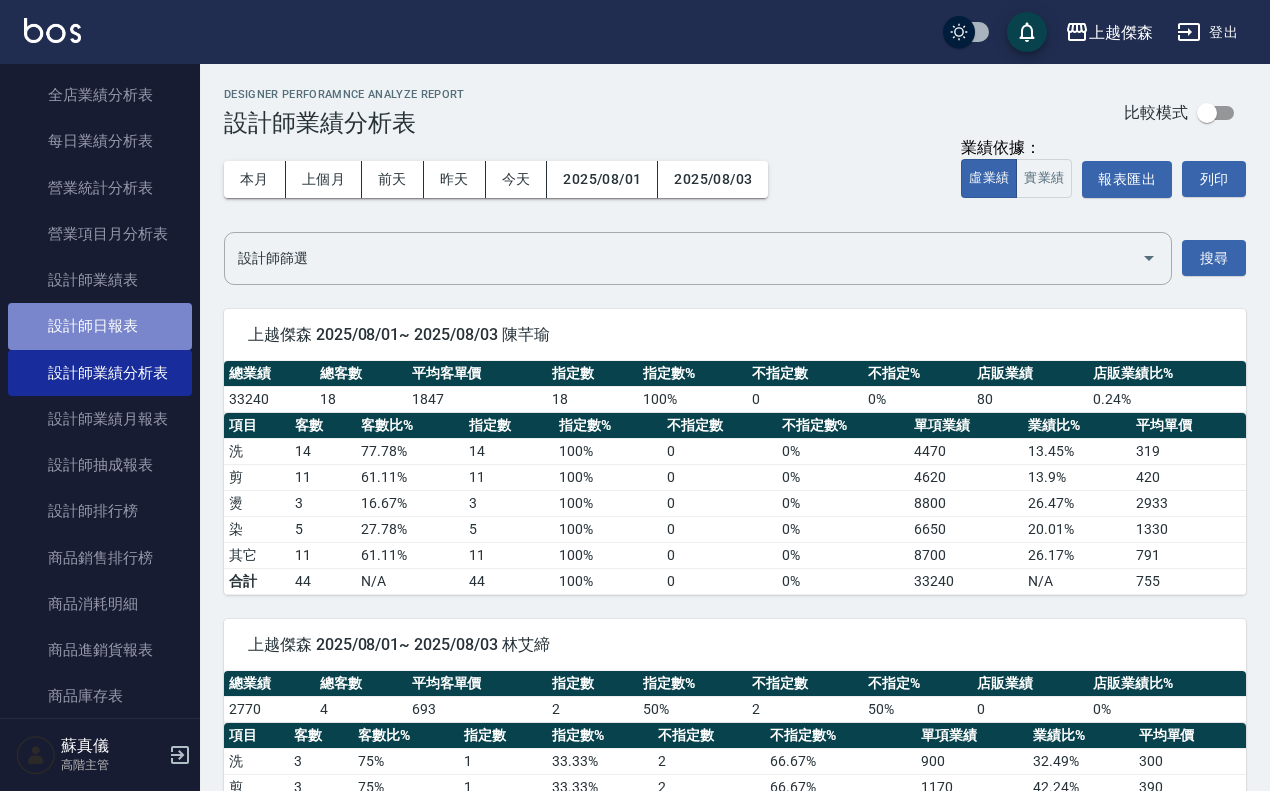 click on "設計師日報表" at bounding box center (100, 326) 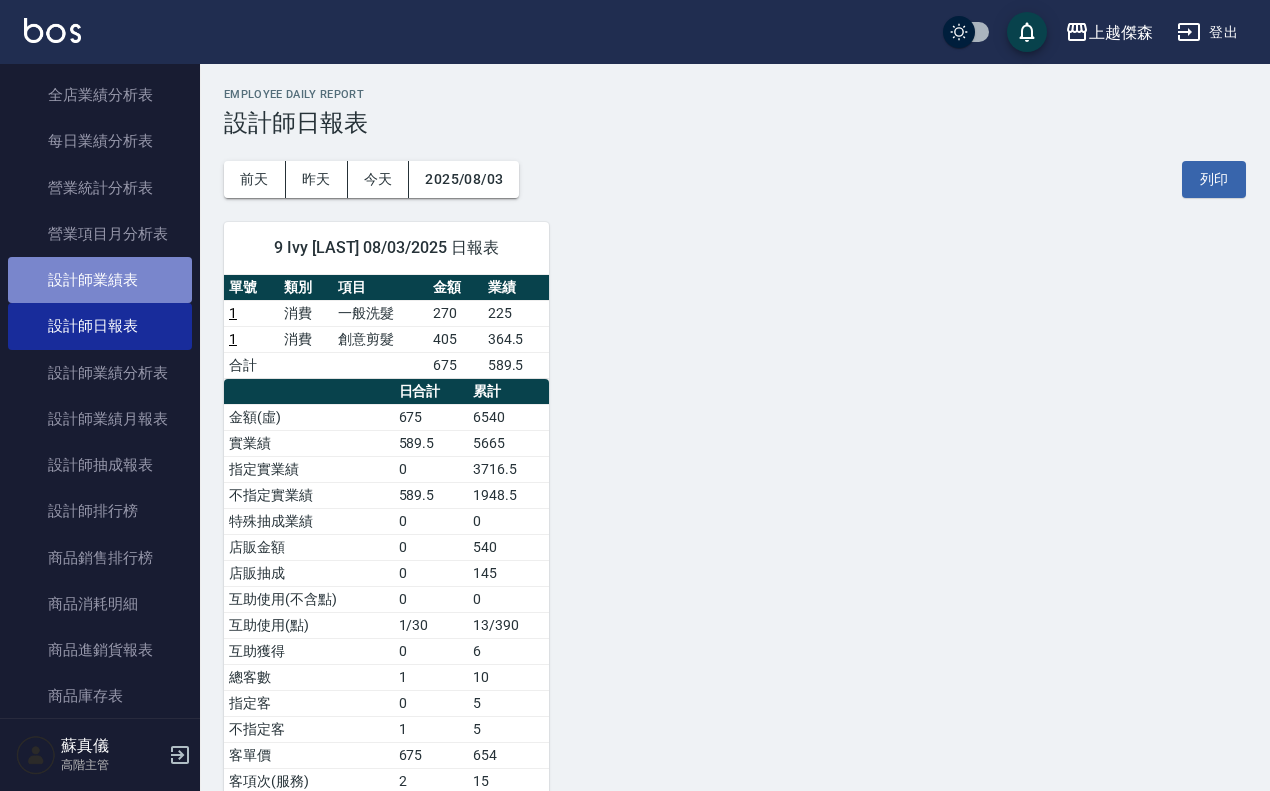 click on "設計師業績表" at bounding box center (100, 280) 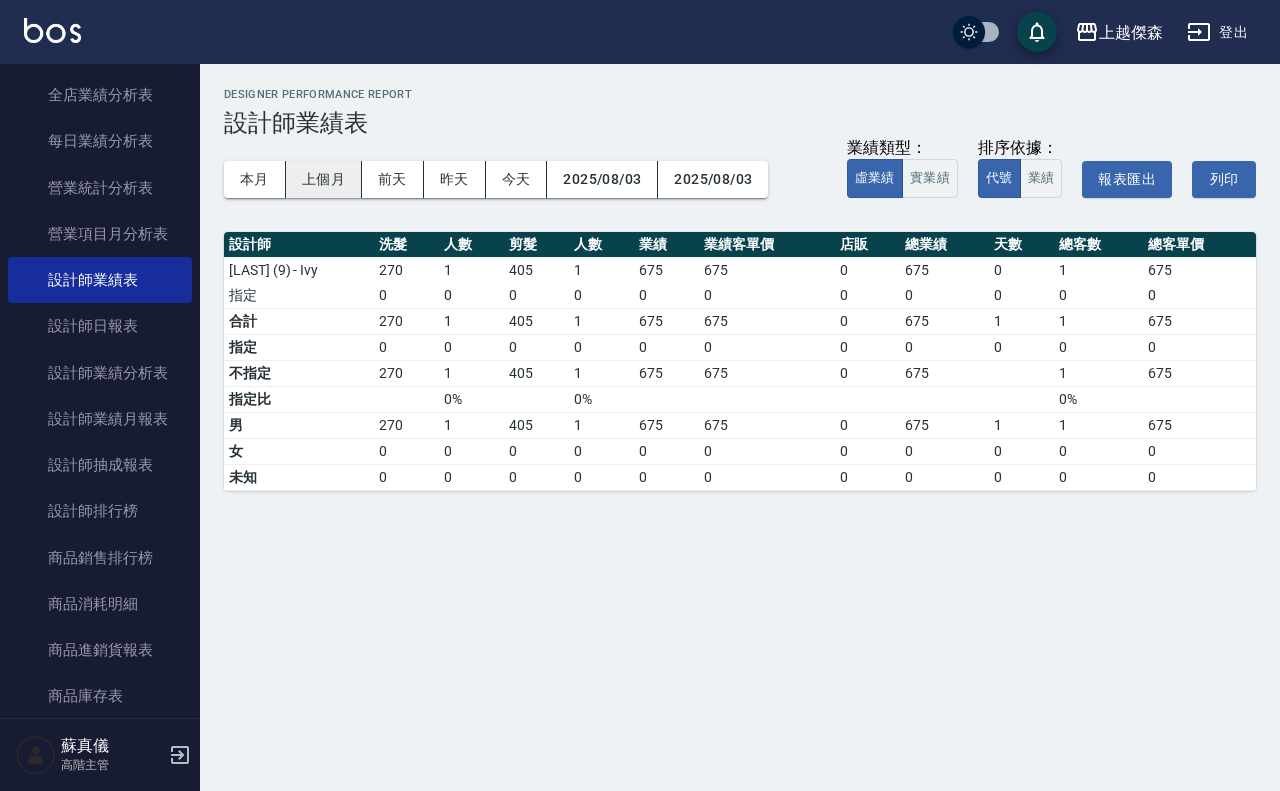 click on "上個月" at bounding box center (324, 179) 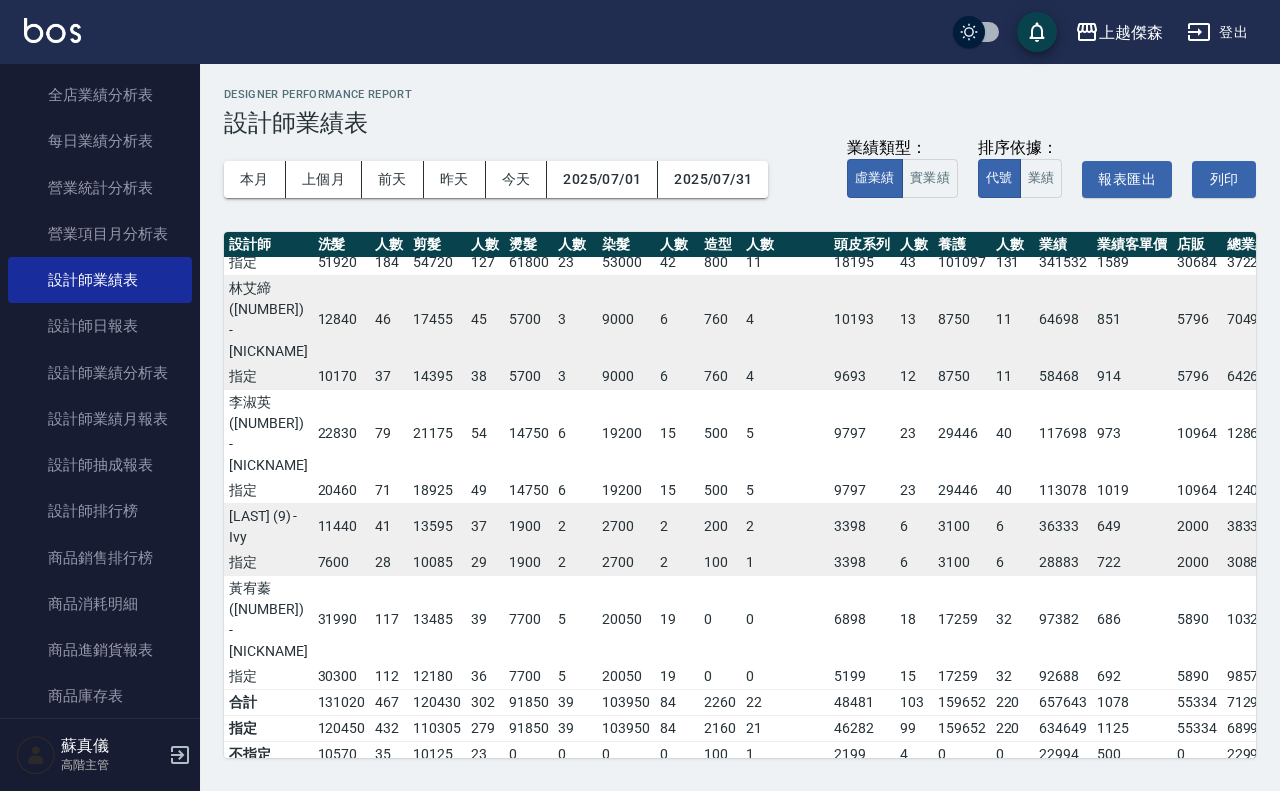 scroll, scrollTop: 168, scrollLeft: 0, axis: vertical 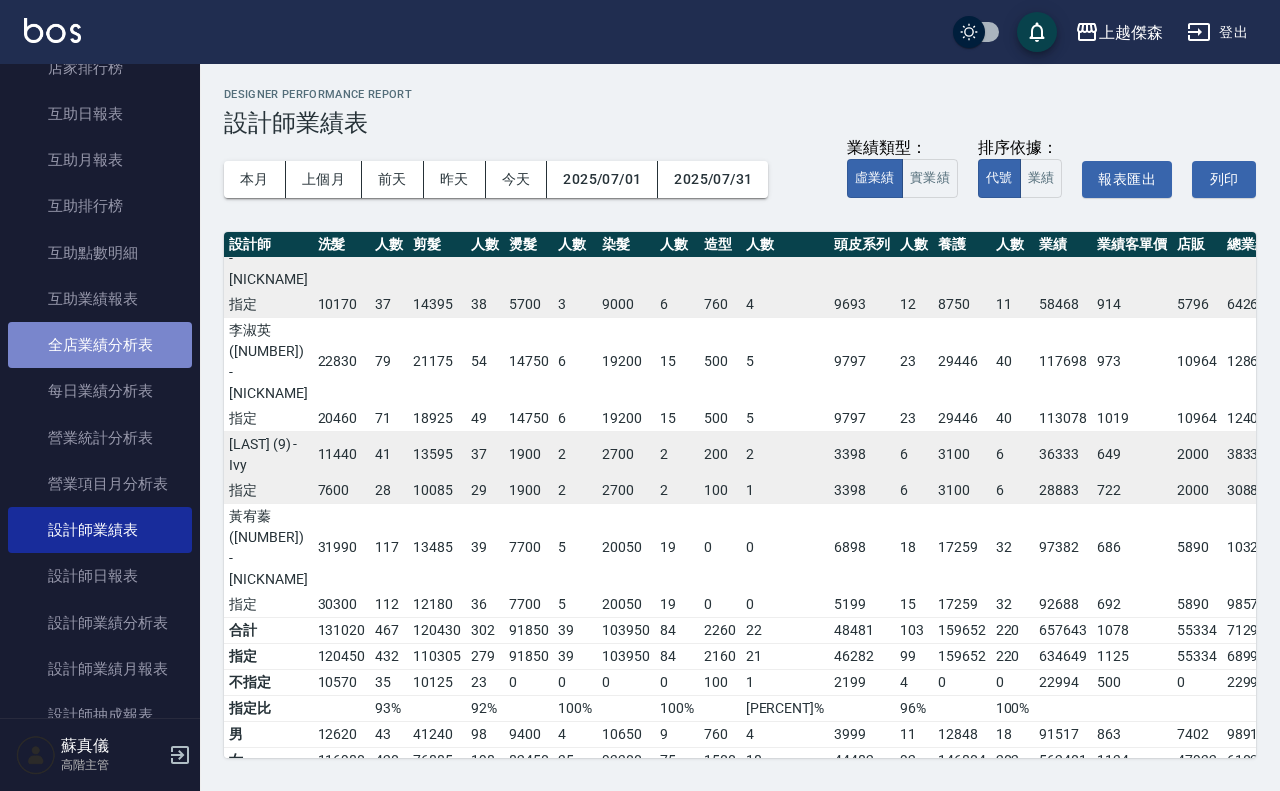 click on "全店業績分析表" at bounding box center (100, 345) 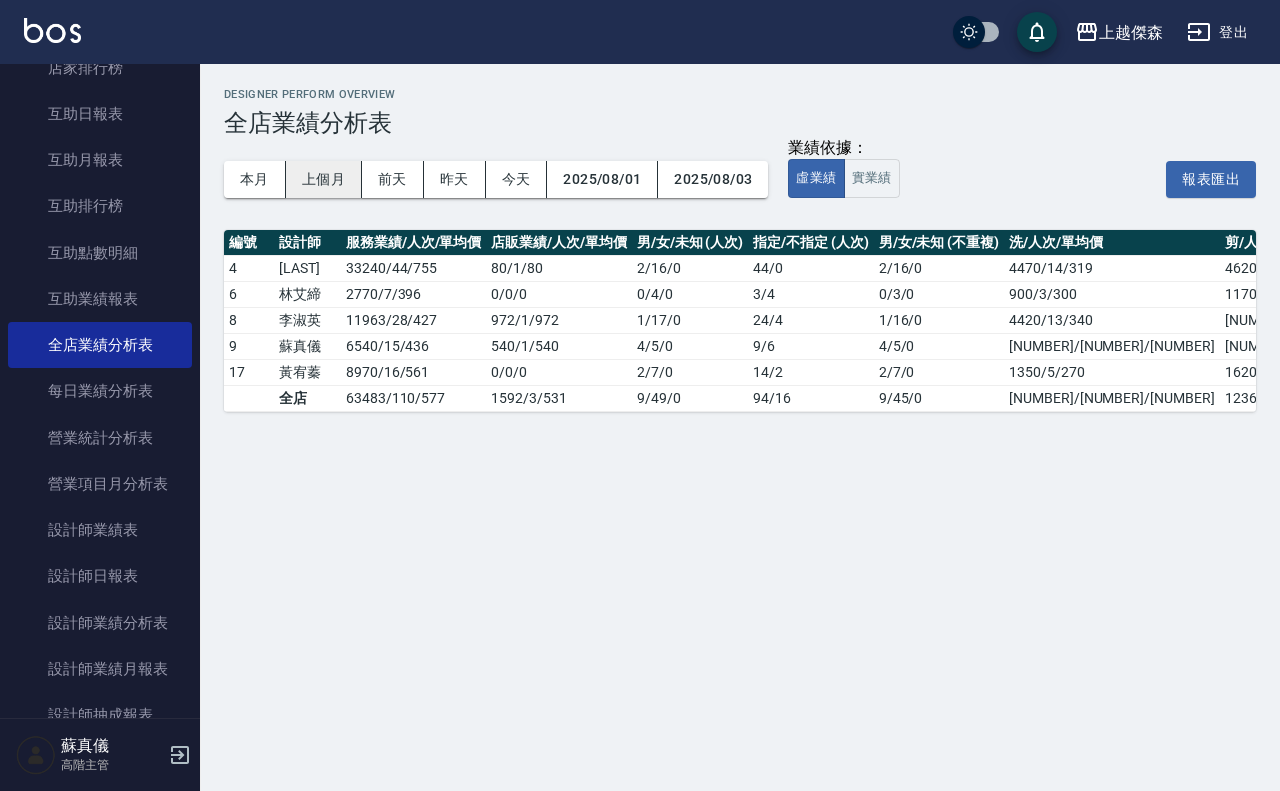 click on "上個月" at bounding box center (324, 179) 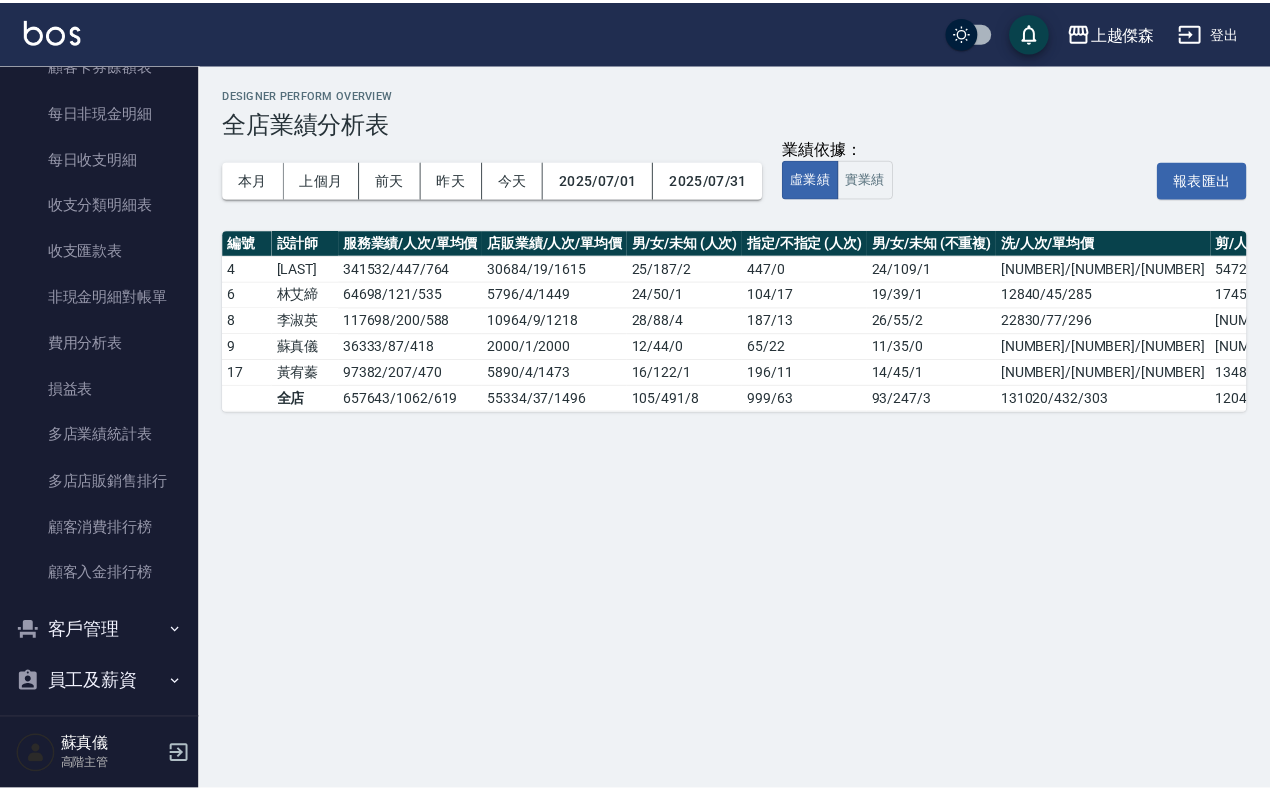 scroll, scrollTop: 1625, scrollLeft: 0, axis: vertical 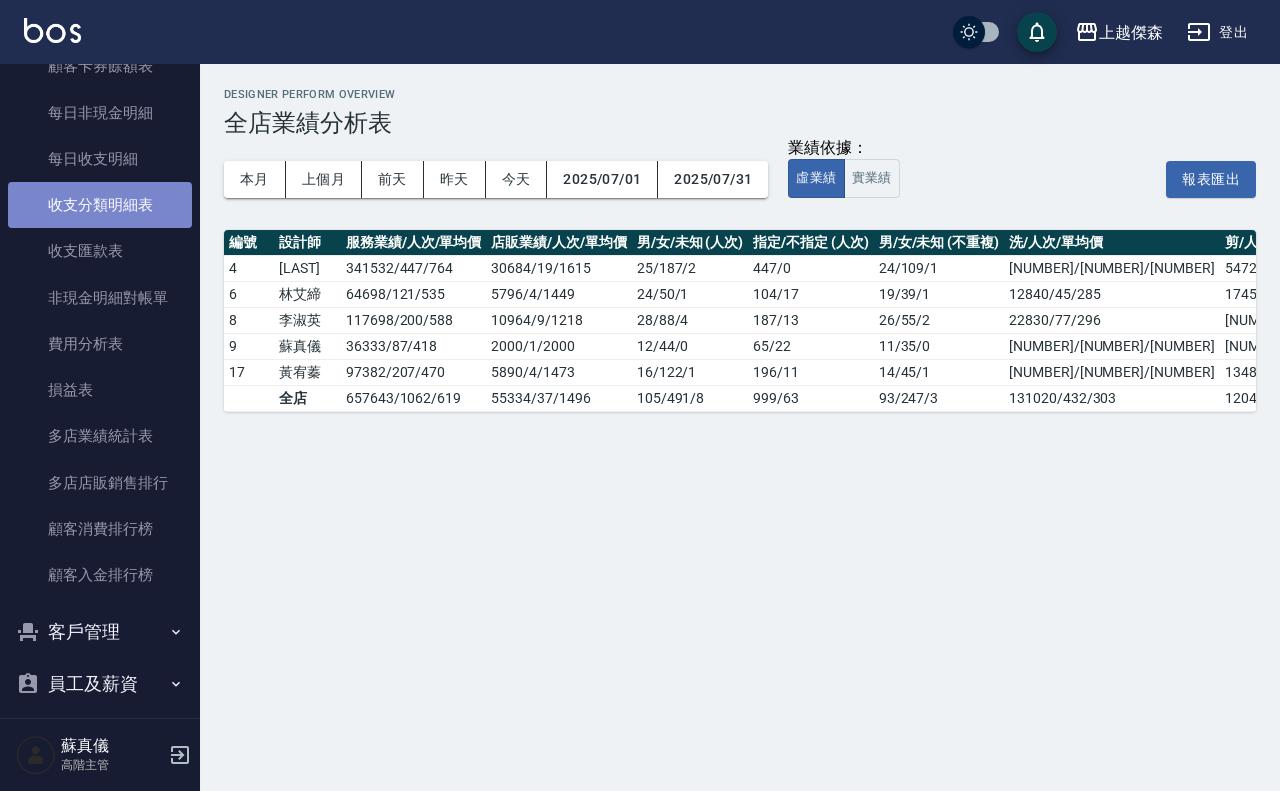 click on "收支分類明細表" at bounding box center [100, 205] 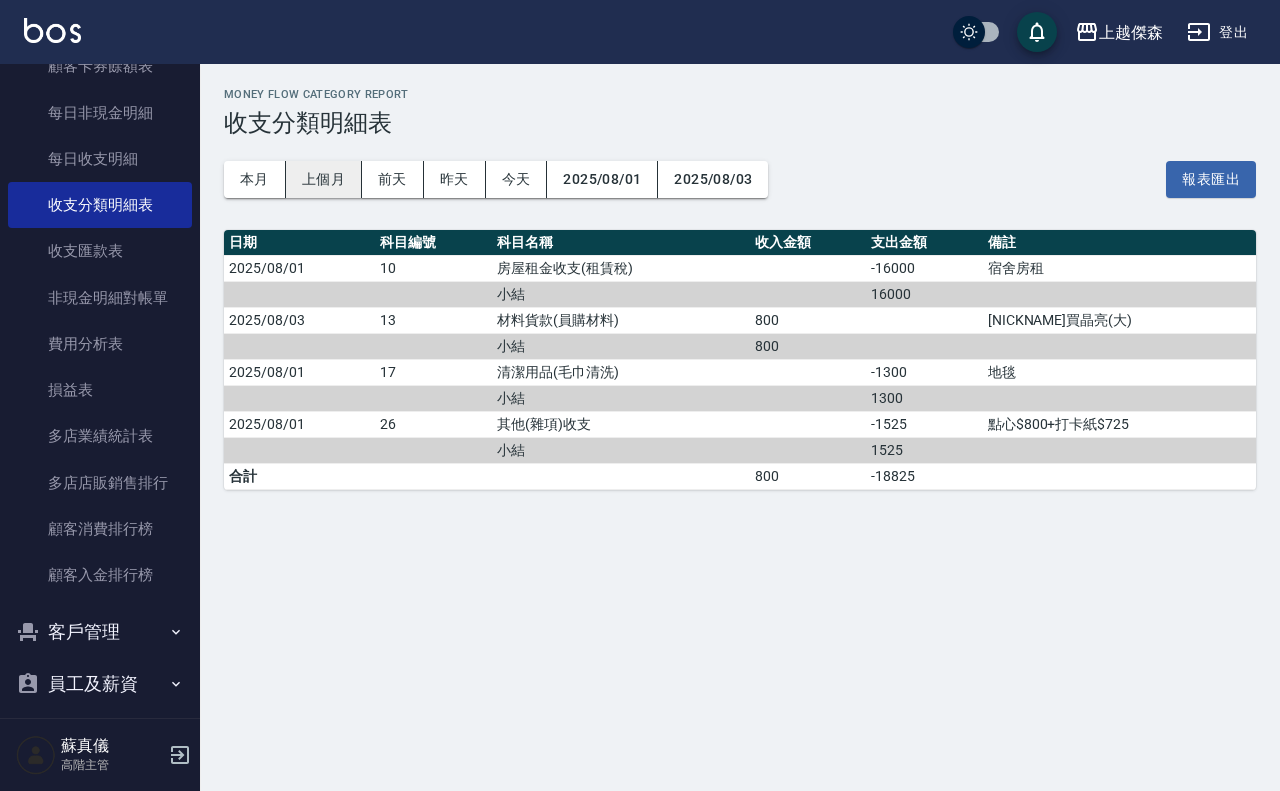 click on "上個月" at bounding box center [324, 179] 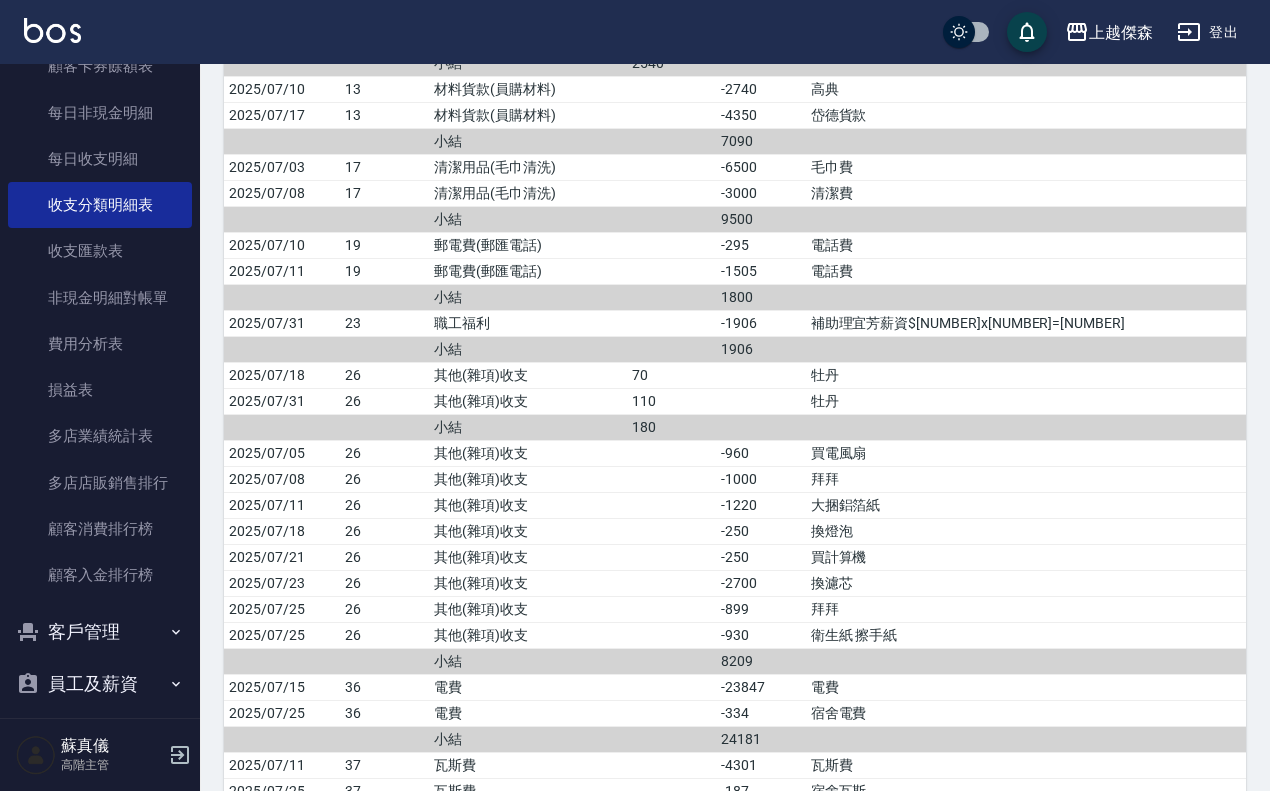 scroll, scrollTop: 2875, scrollLeft: 0, axis: vertical 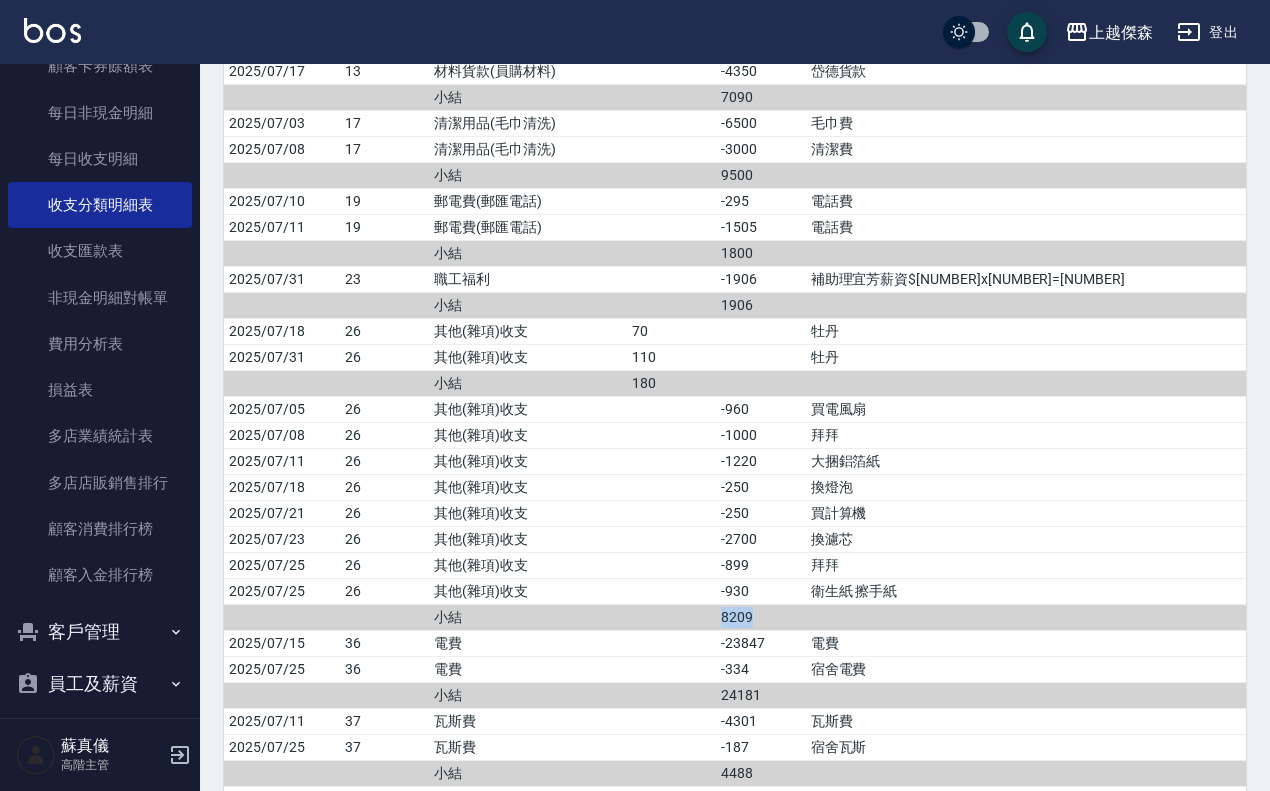 drag, startPoint x: 823, startPoint y: 648, endPoint x: 878, endPoint y: 646, distance: 55.03635 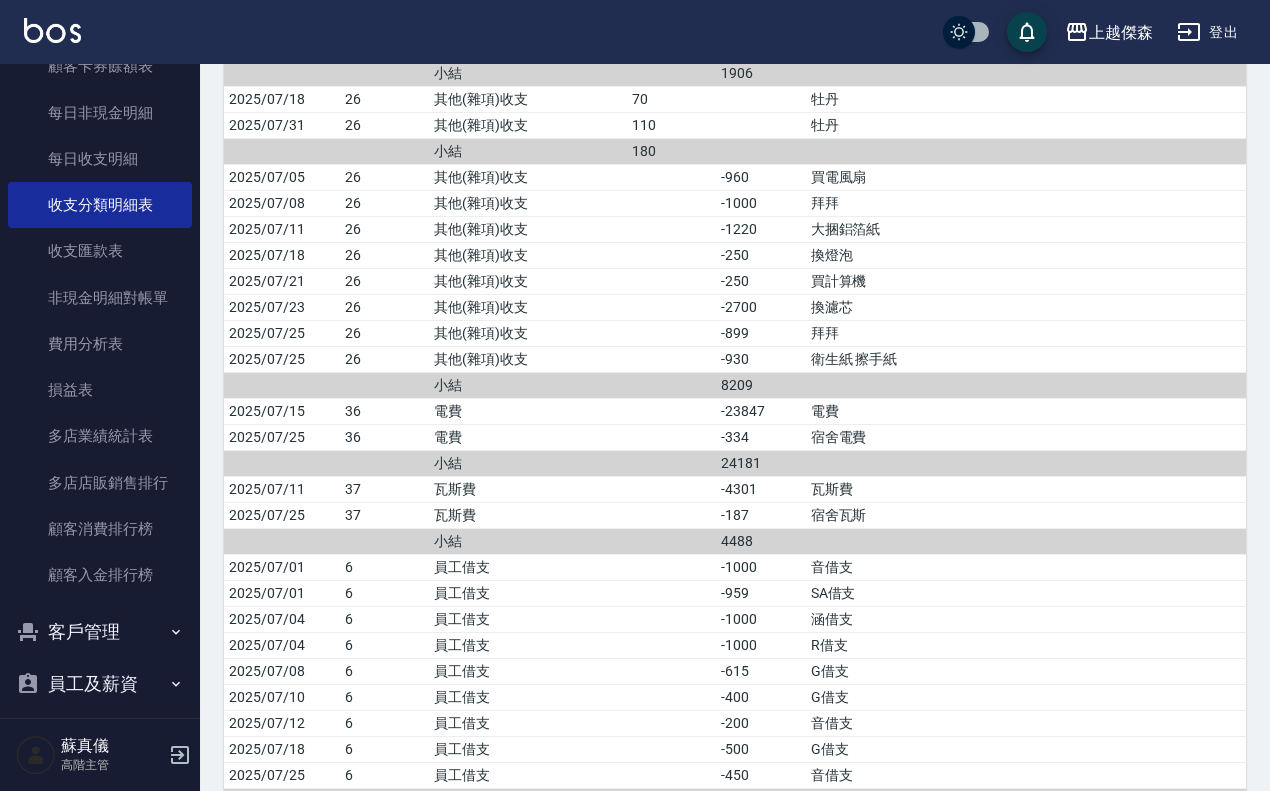 scroll, scrollTop: 3212, scrollLeft: 0, axis: vertical 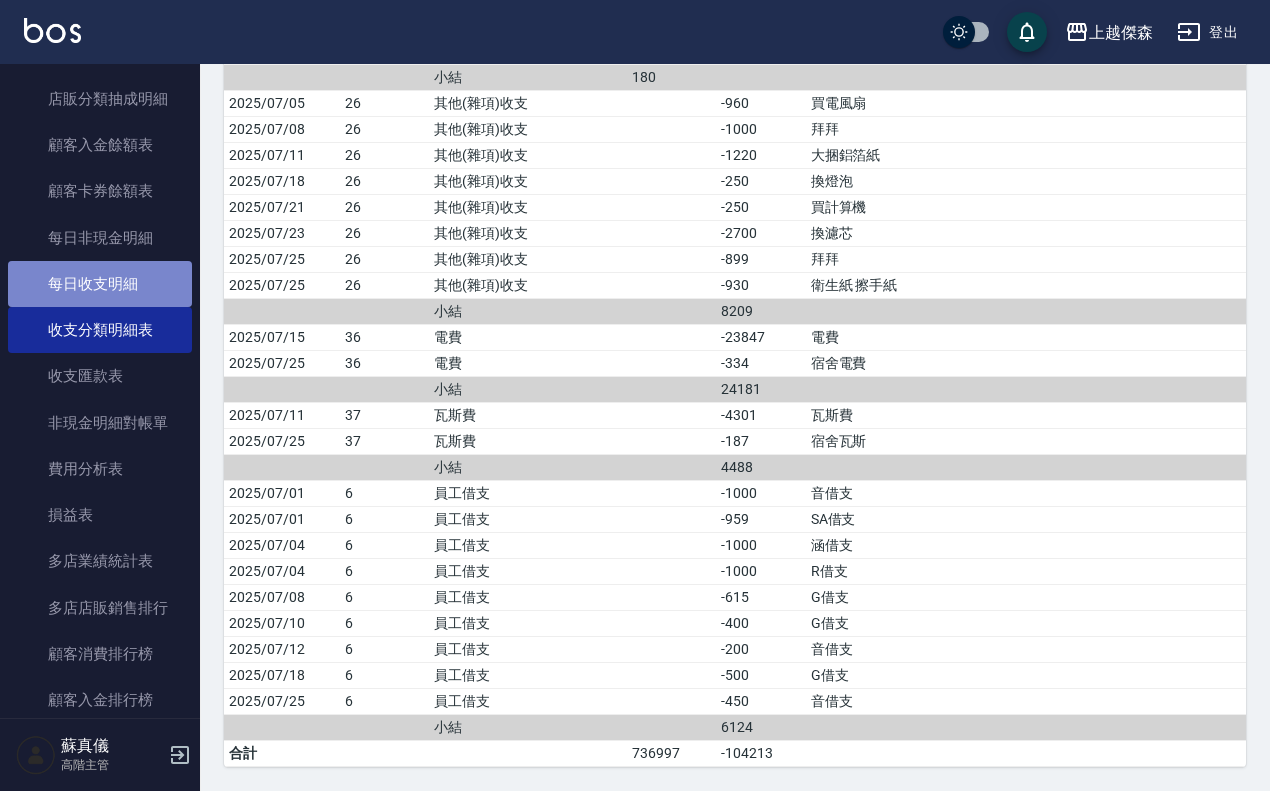 click on "每日收支明細" at bounding box center (100, 284) 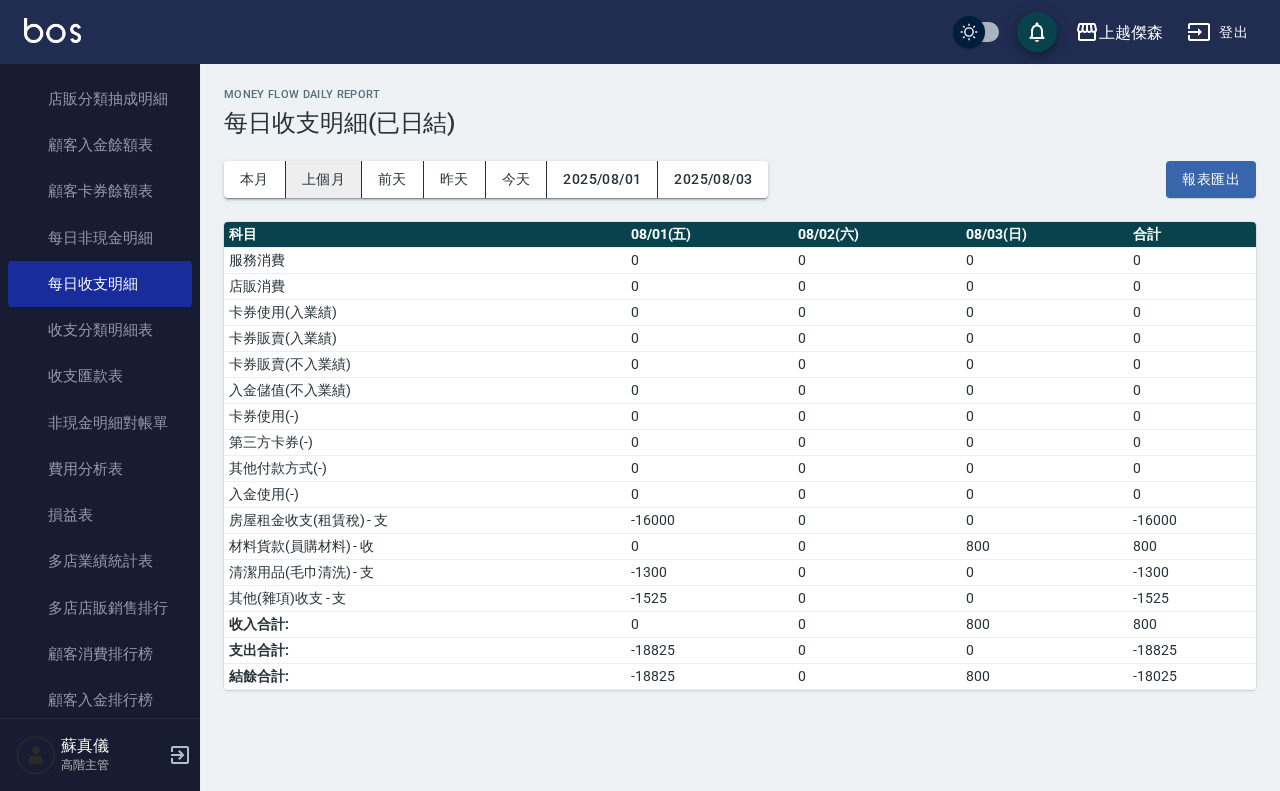 click on "上個月" at bounding box center [324, 179] 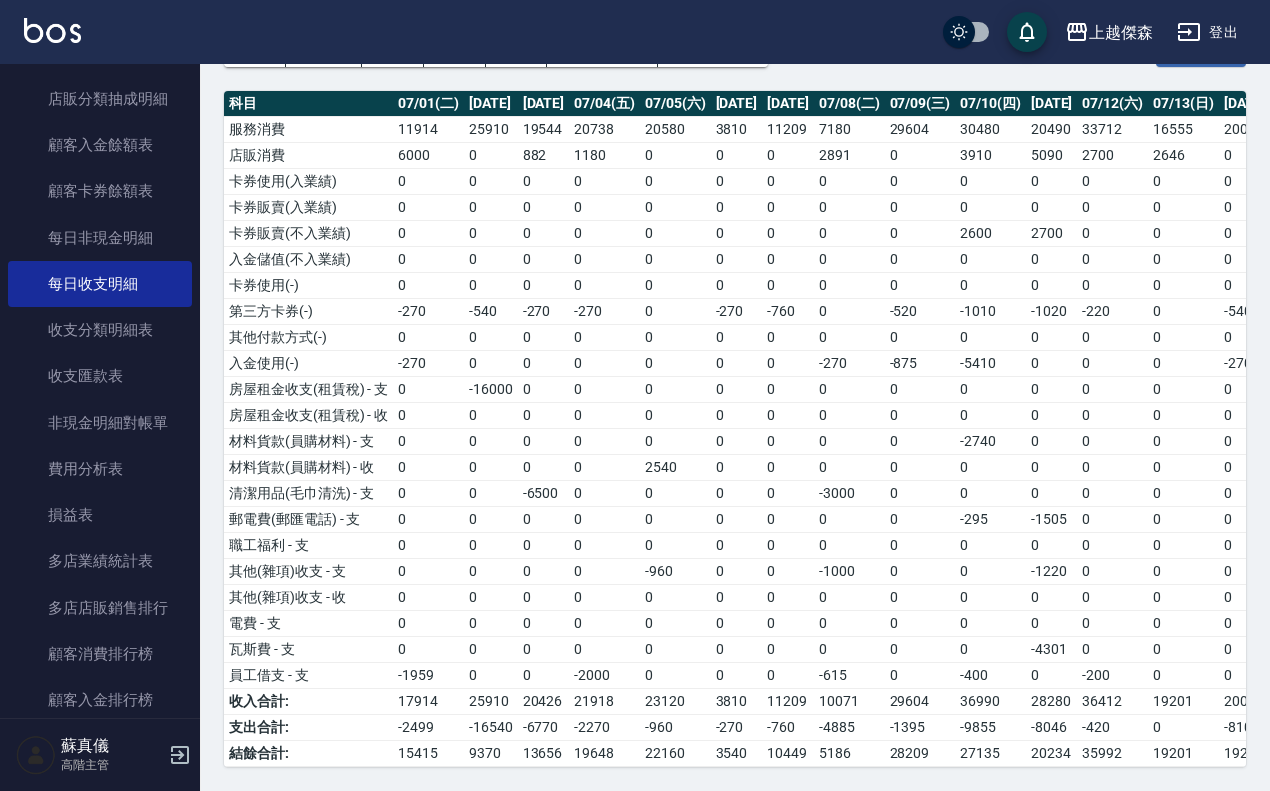 scroll, scrollTop: 155, scrollLeft: 0, axis: vertical 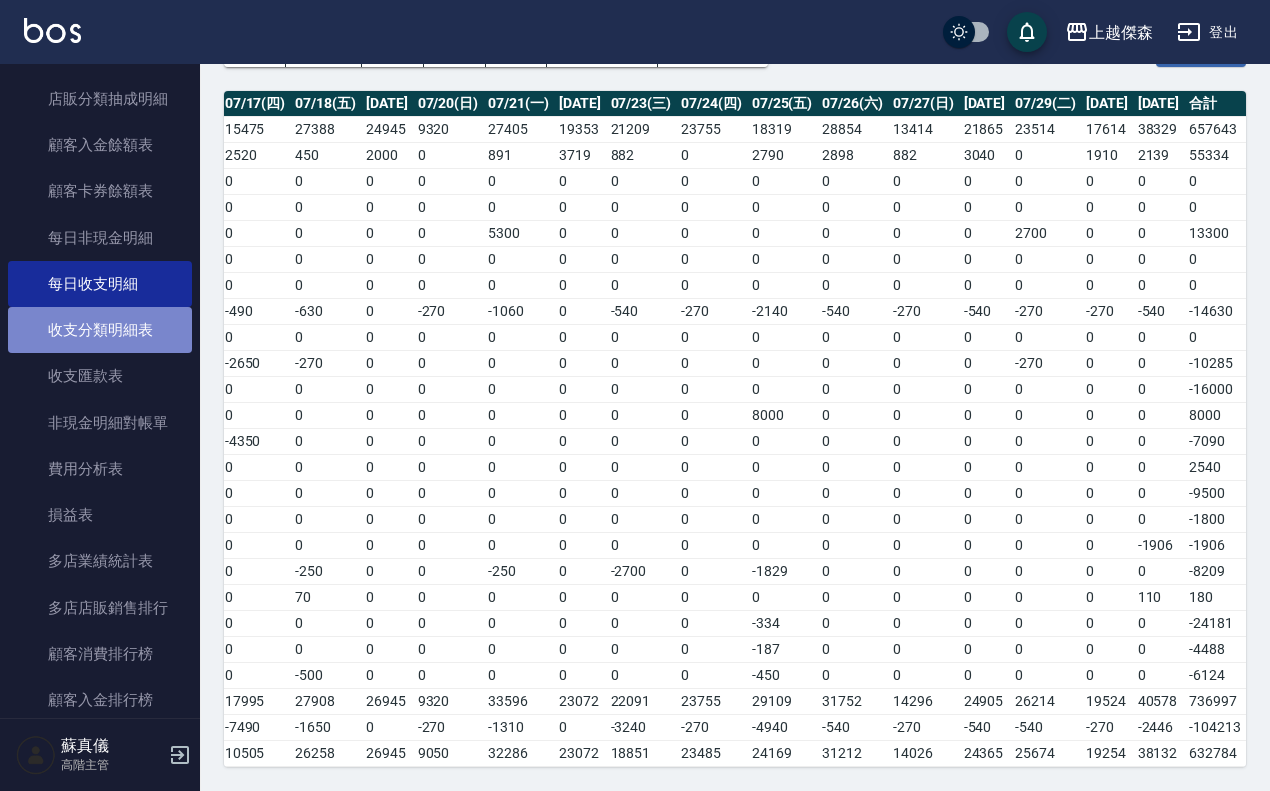 click on "收支分類明細表" at bounding box center (100, 330) 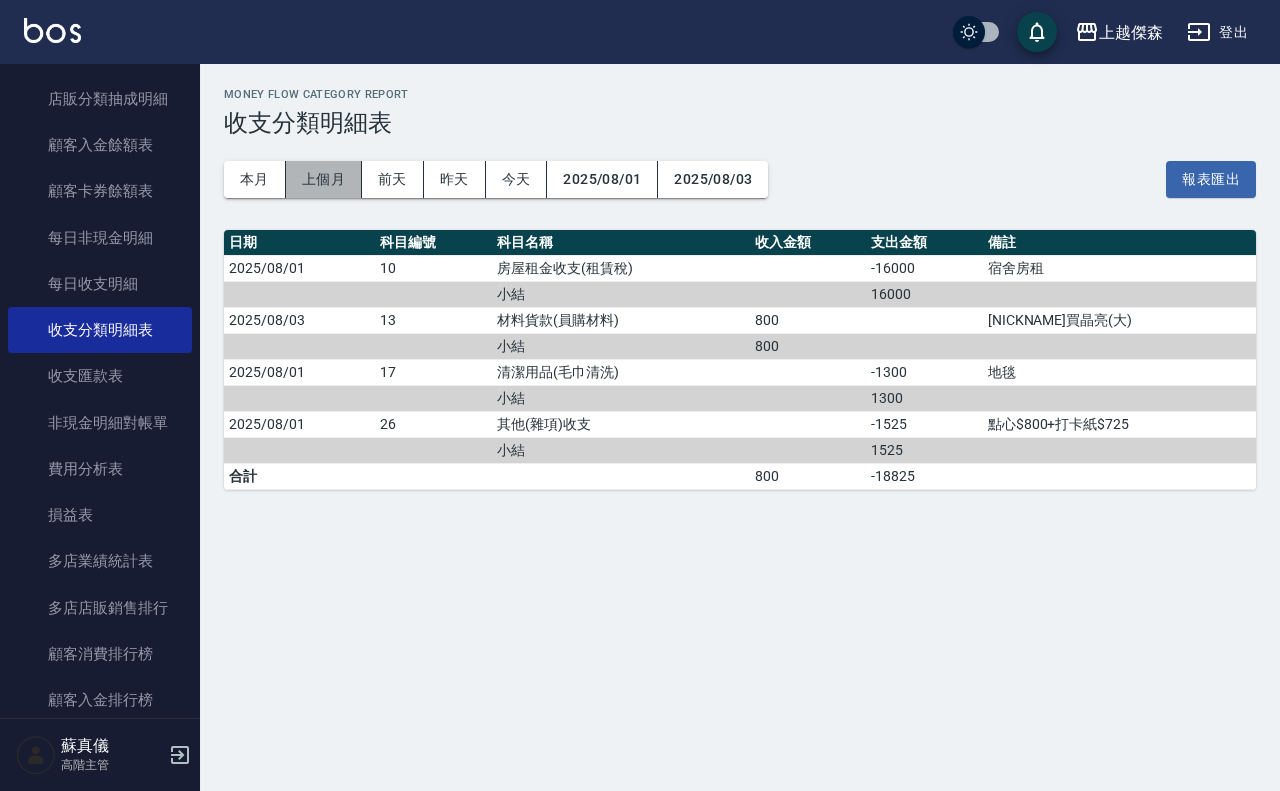 click on "上個月" at bounding box center [324, 179] 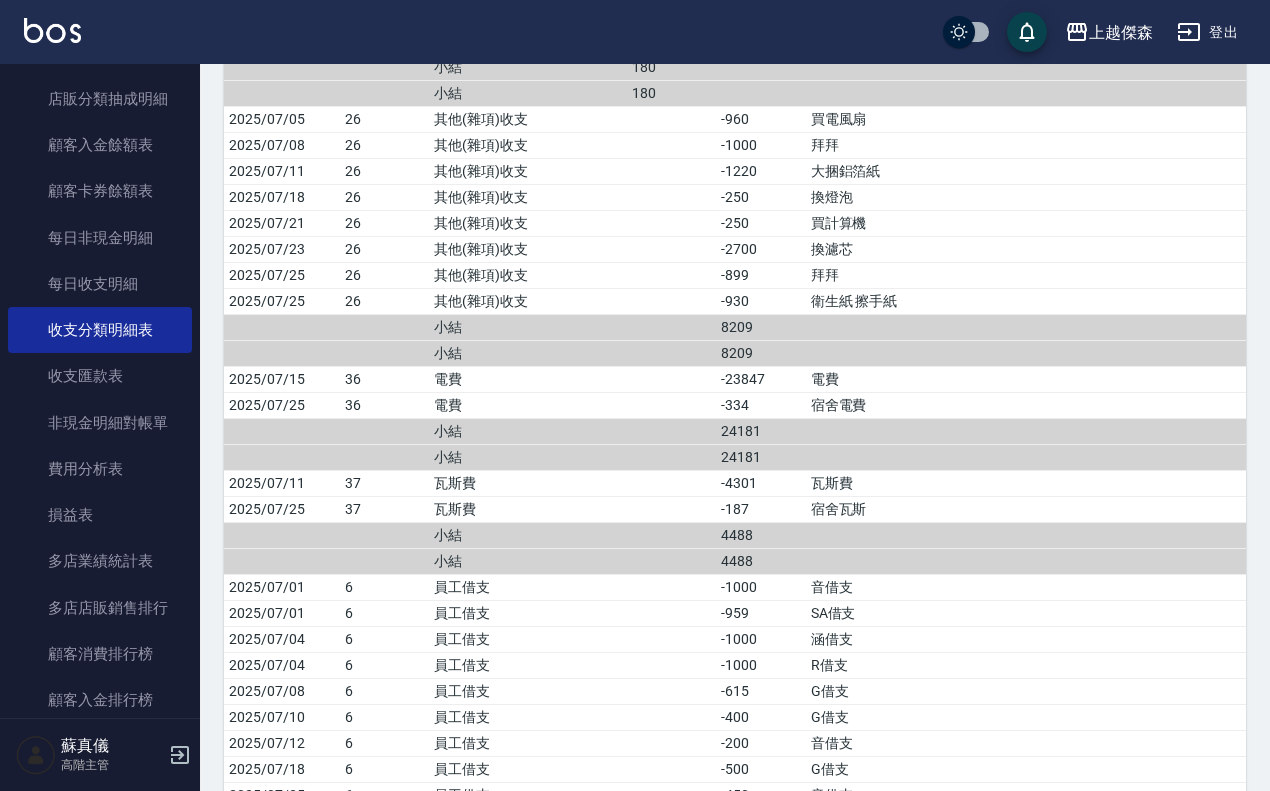 scroll, scrollTop: 3158, scrollLeft: 0, axis: vertical 